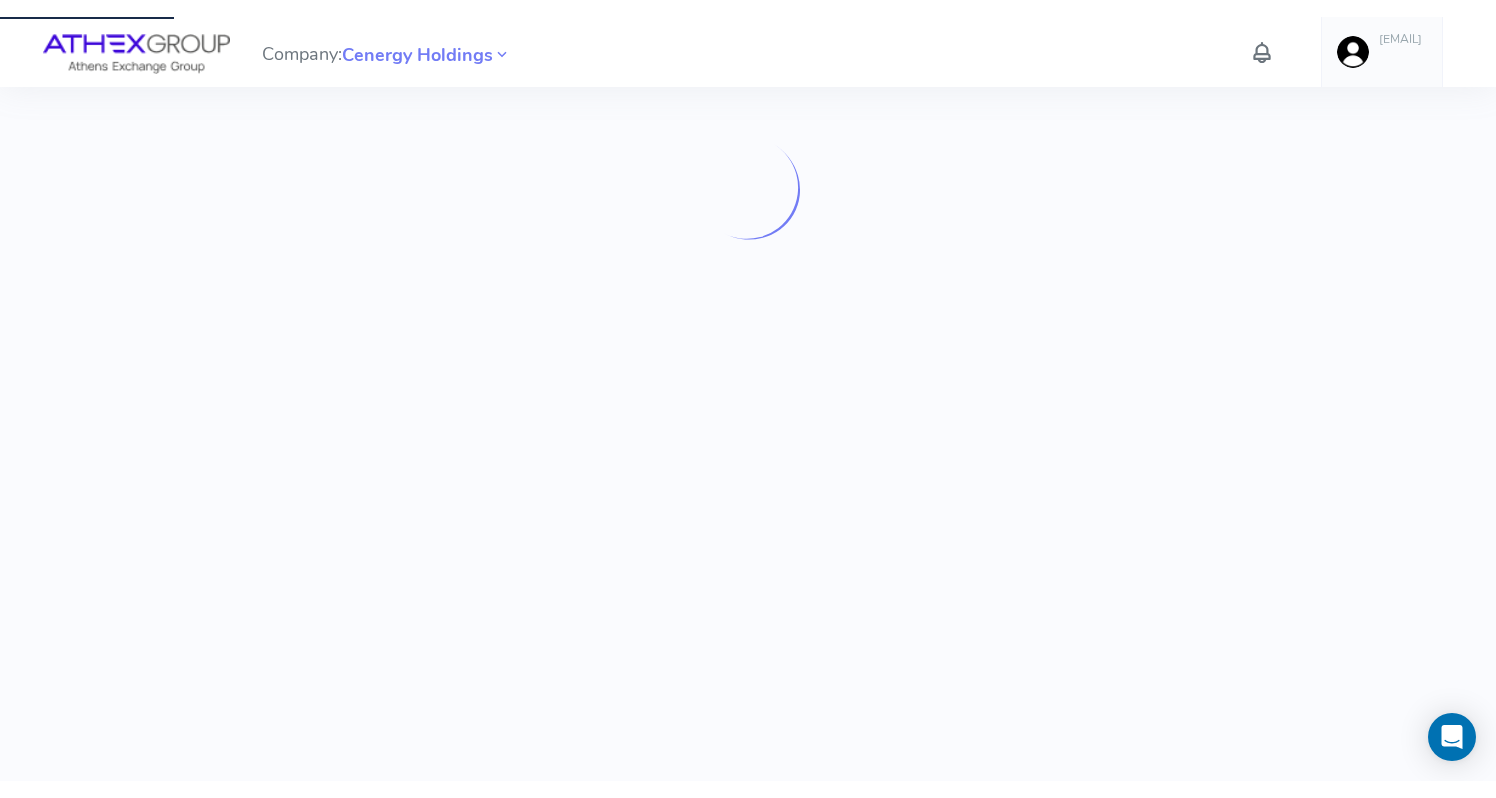 scroll, scrollTop: 0, scrollLeft: 0, axis: both 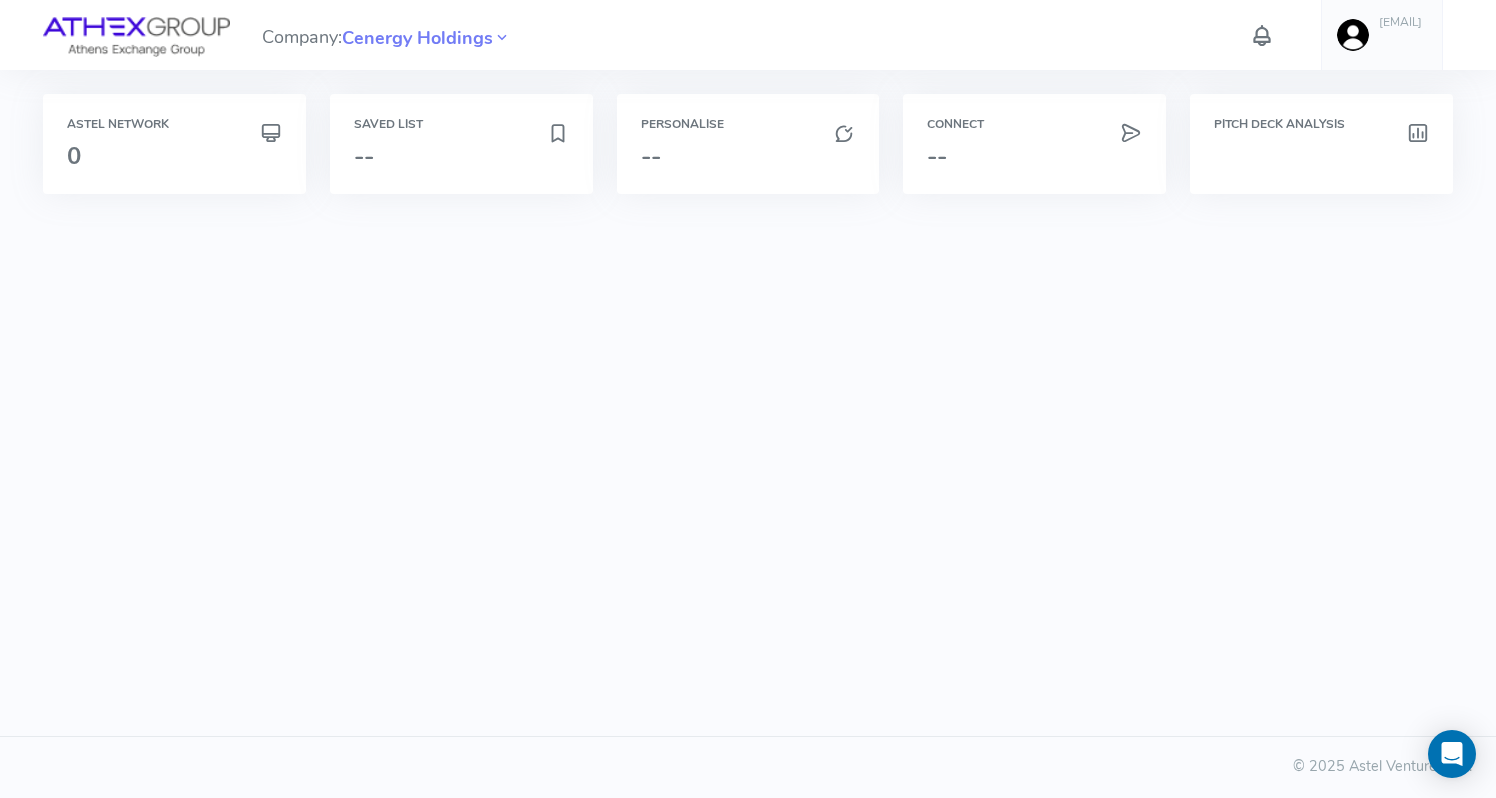 click on "[EMAIL]" at bounding box center (1400, 22) 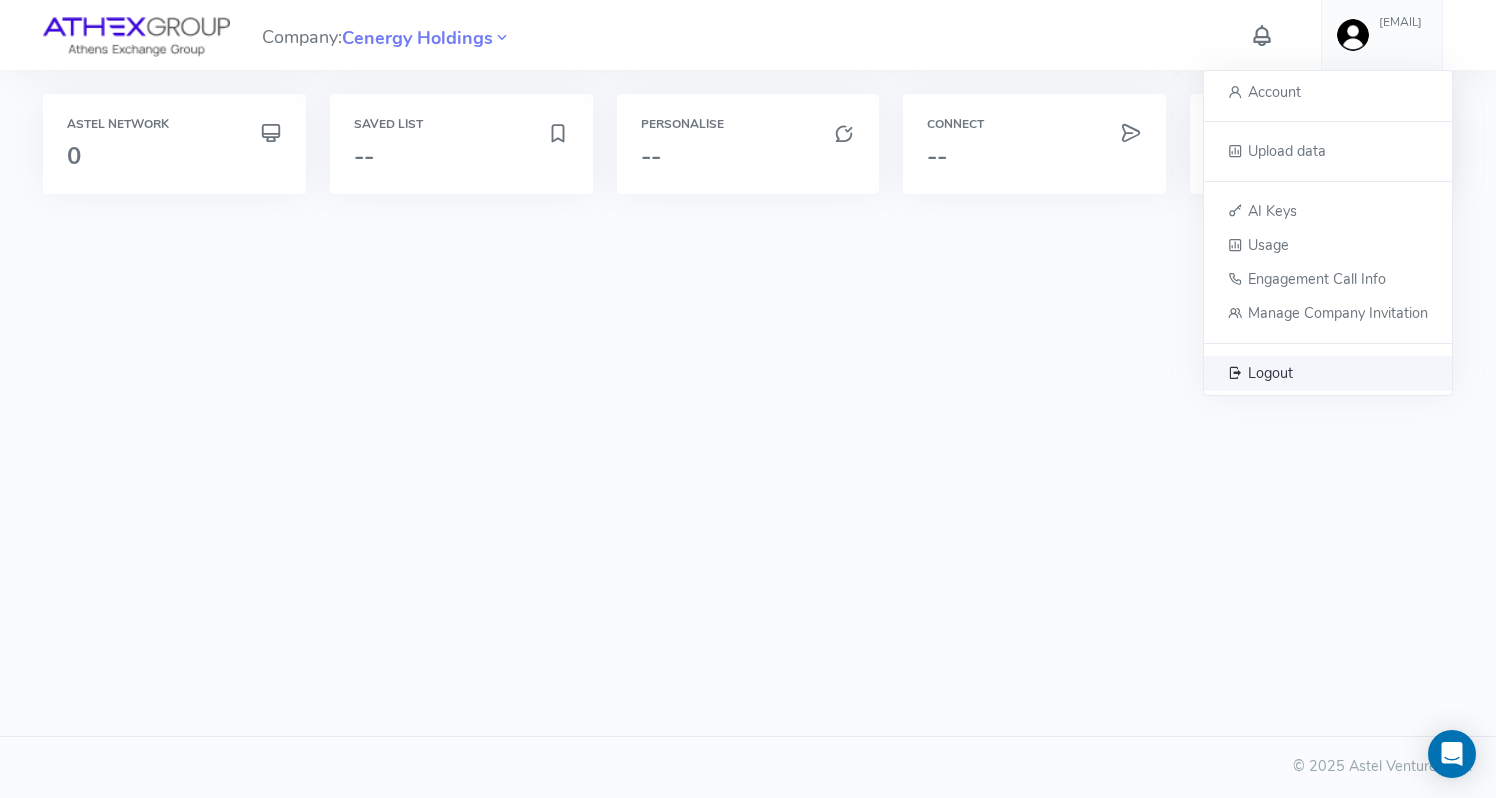click on "Logout" at bounding box center (1270, 372) 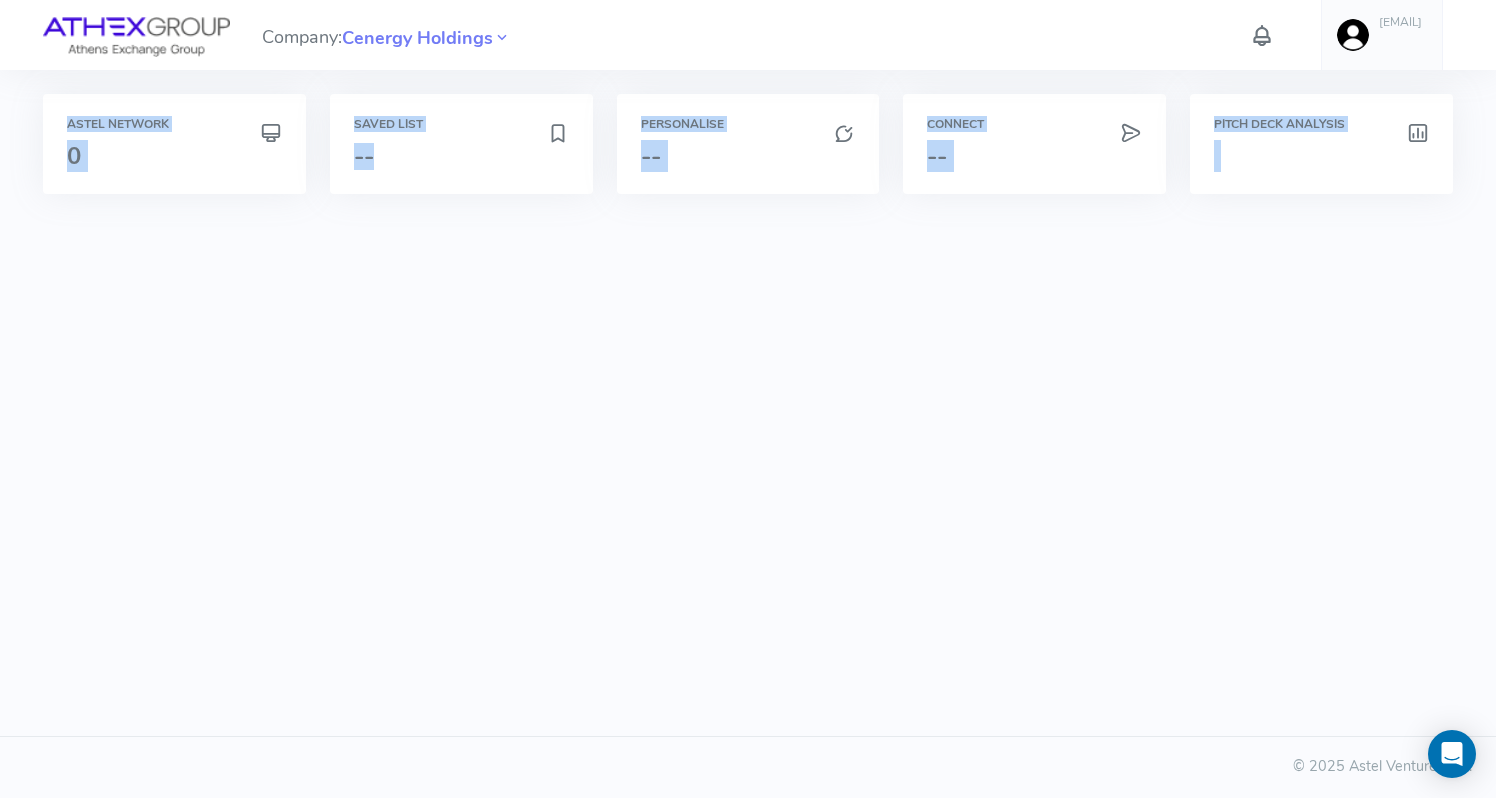 click on "Company:  Cenergy Holdings p.papastavrou@athexgroup.gr Account Upload data AI Keys Usage Engagement Call Info Manage Company Invitation Logout Astel Network 0 Saved List -- Personalise  --  Connect  --  Pitch Deck Analysis      © 2025 Astel Ventures Ltd." at bounding box center (748, 399) 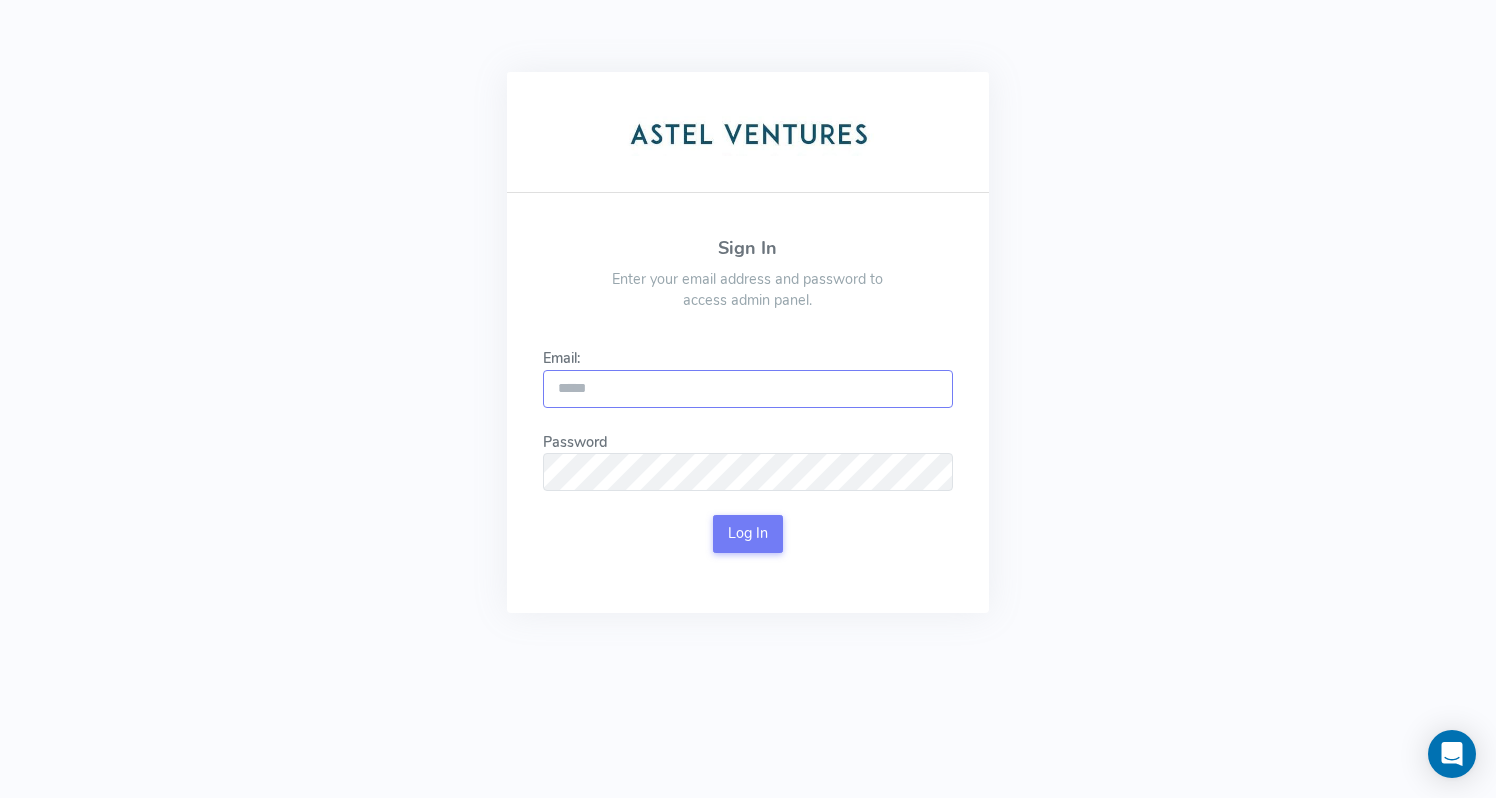 click on "Email:" at bounding box center [748, 389] 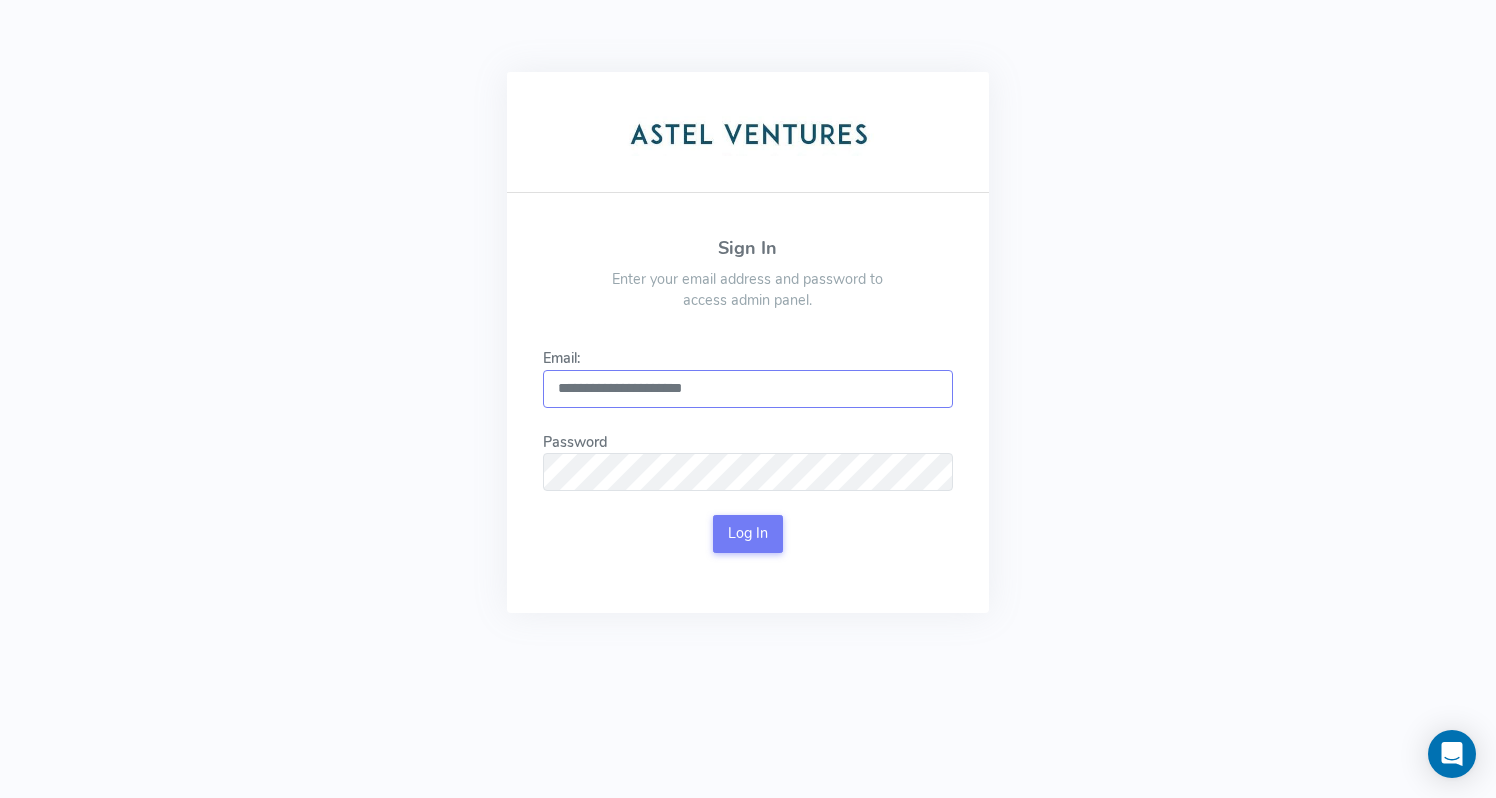 type on "**********" 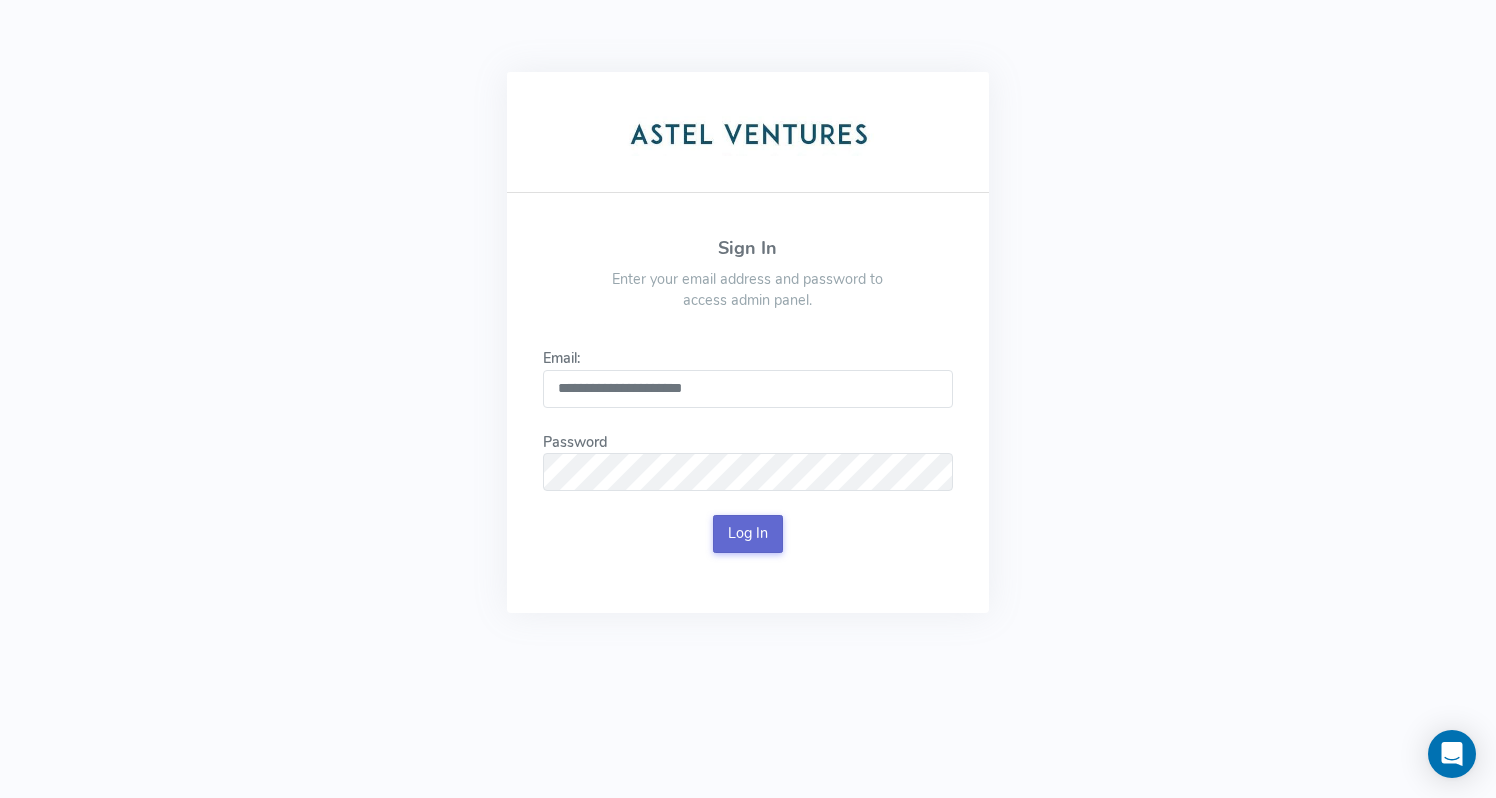 click on "Log In" at bounding box center (748, 534) 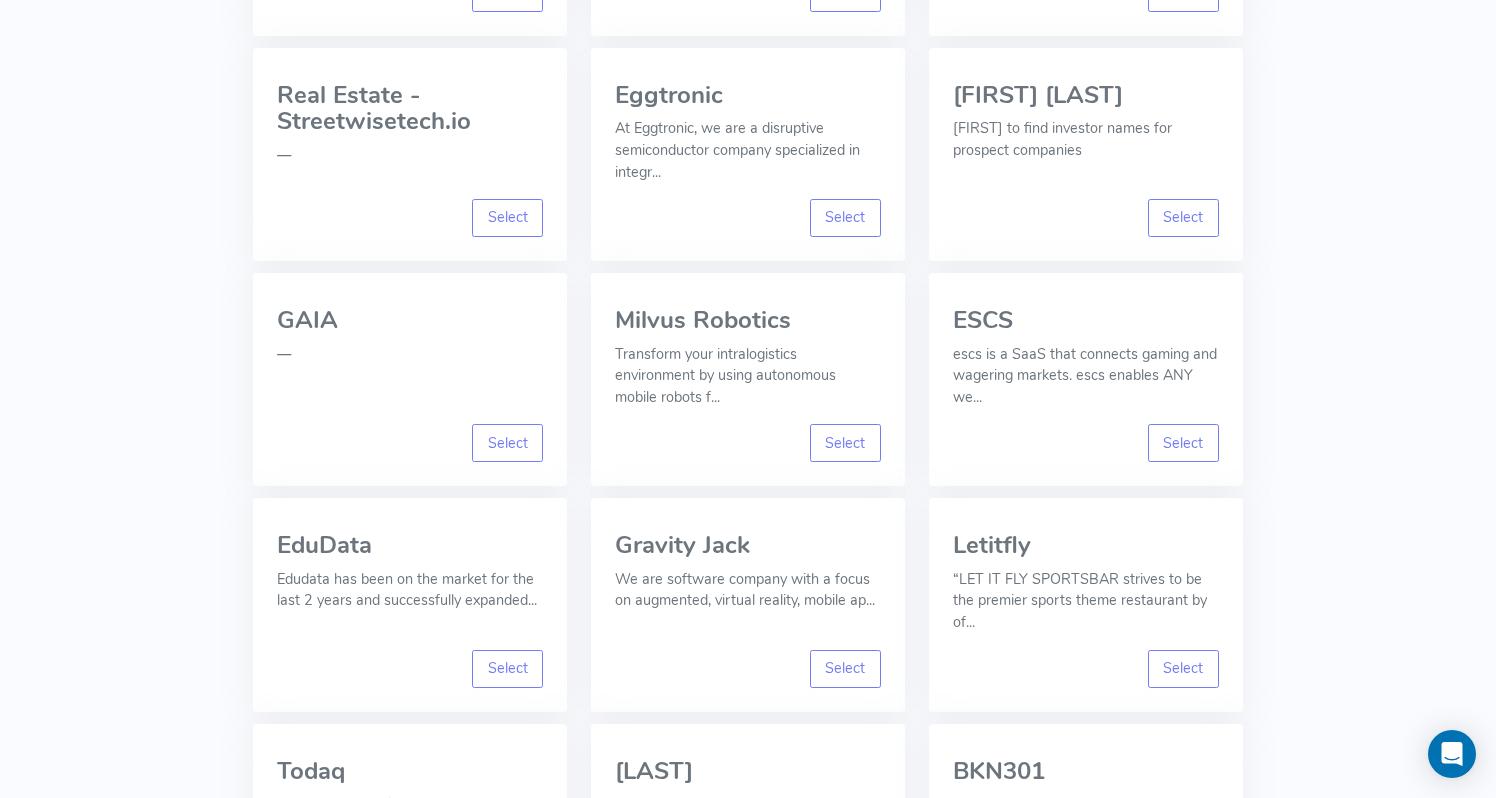 scroll, scrollTop: 4999, scrollLeft: 0, axis: vertical 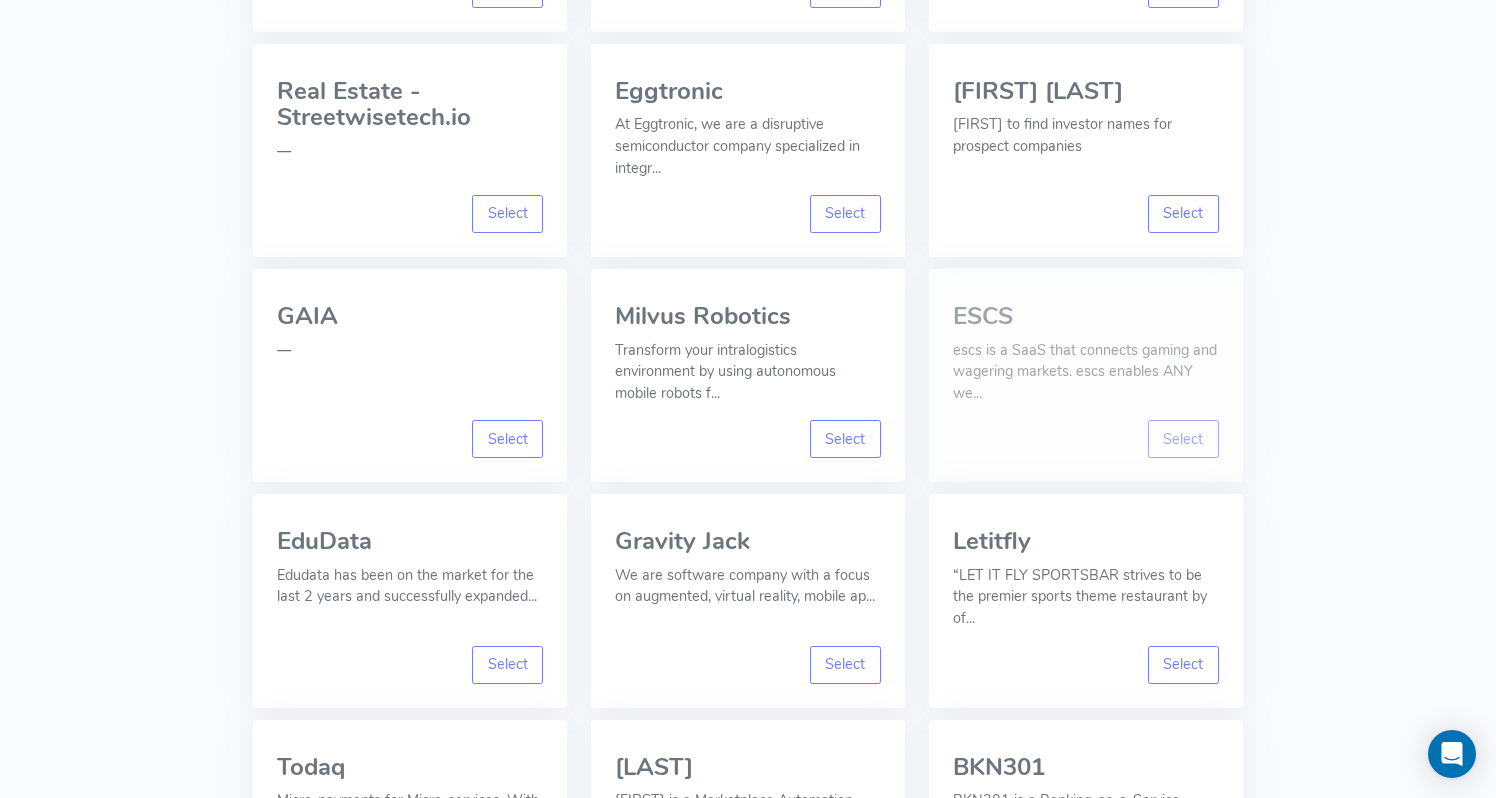click on "escs is a SaaS that connects gaming and wagering markets.
escs enables ANY we..." at bounding box center [1086, 372] 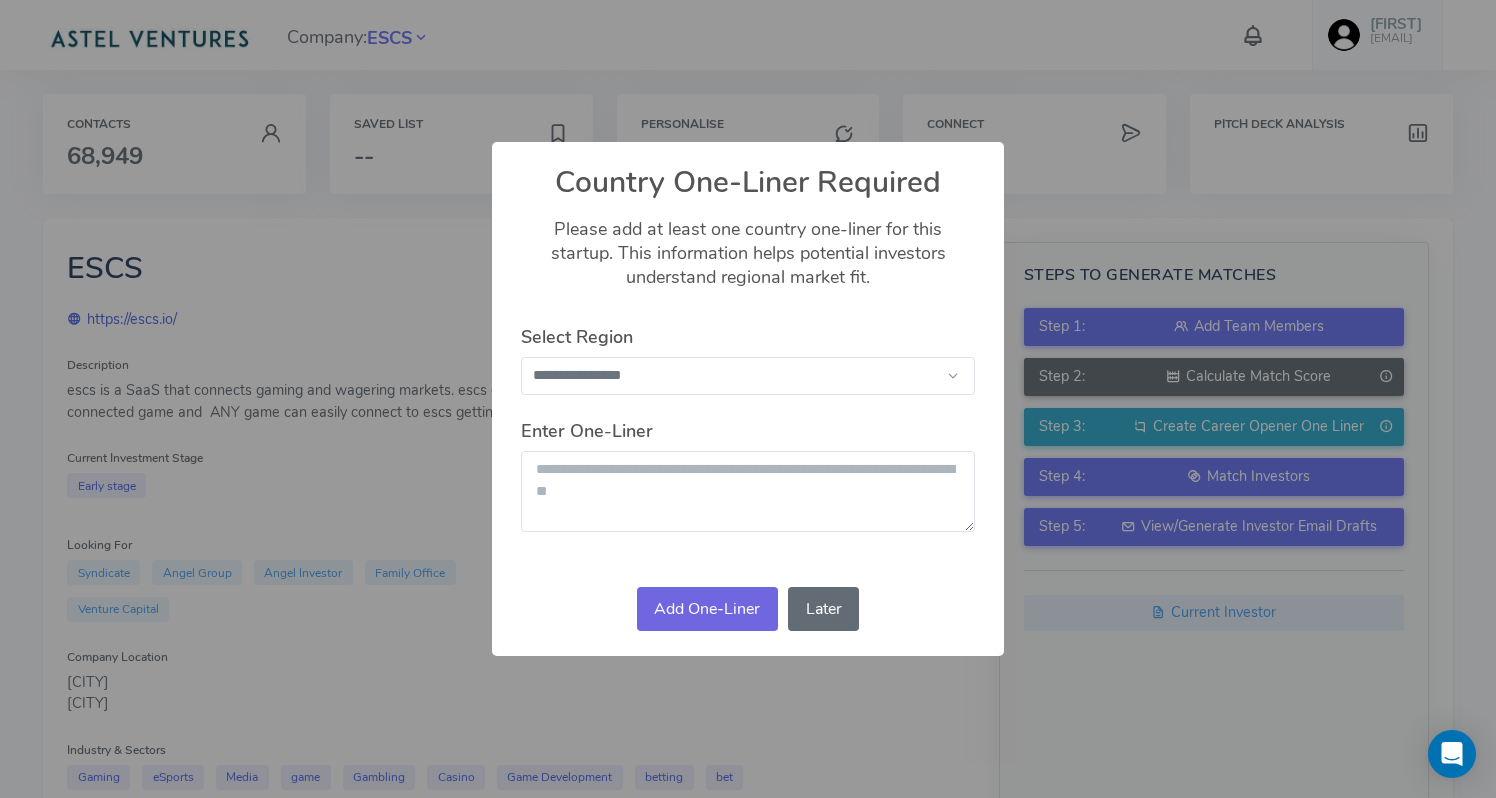 click on "Later" at bounding box center [823, 609] 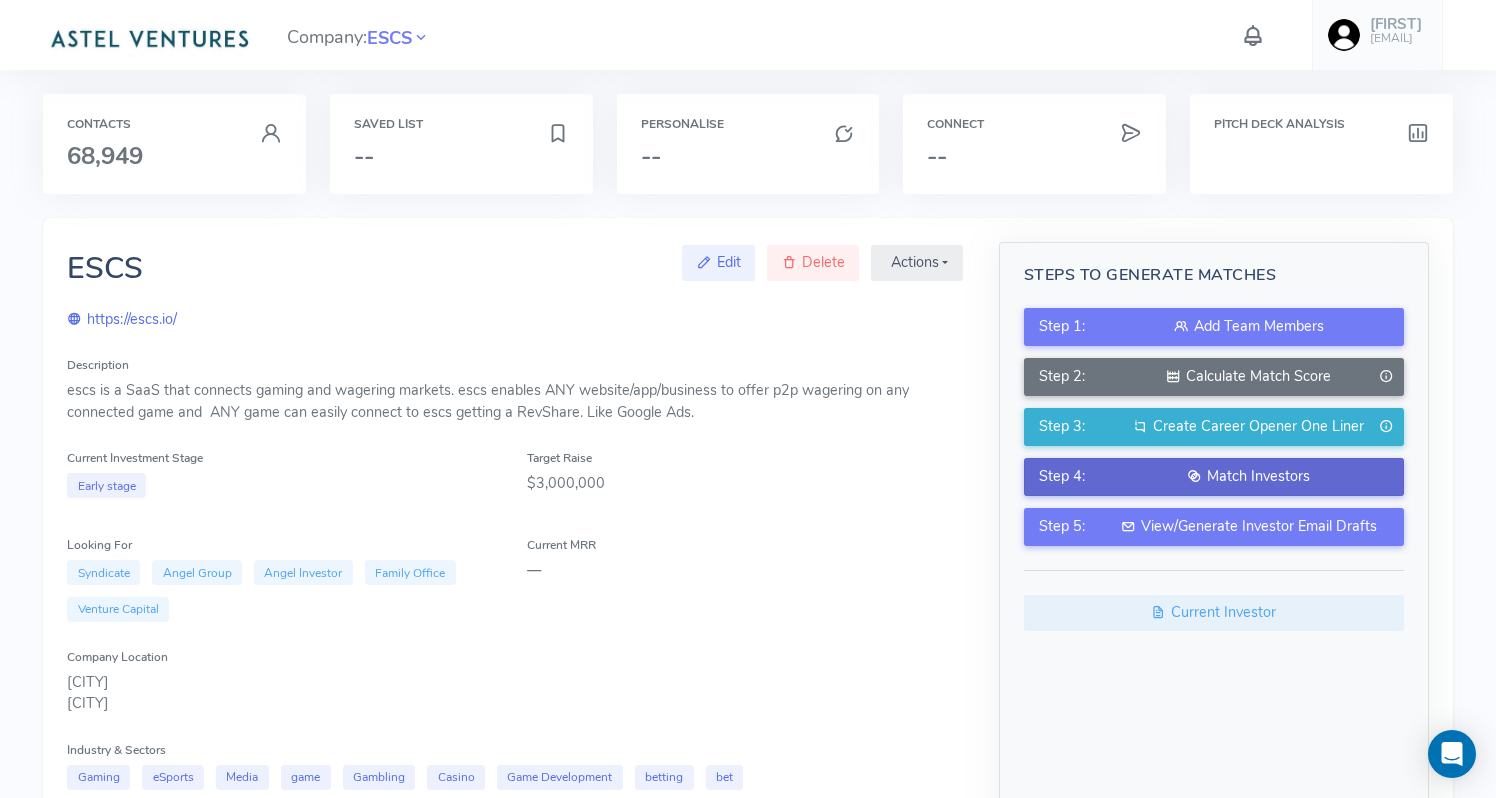 click on "Match Investors" at bounding box center [1248, 477] 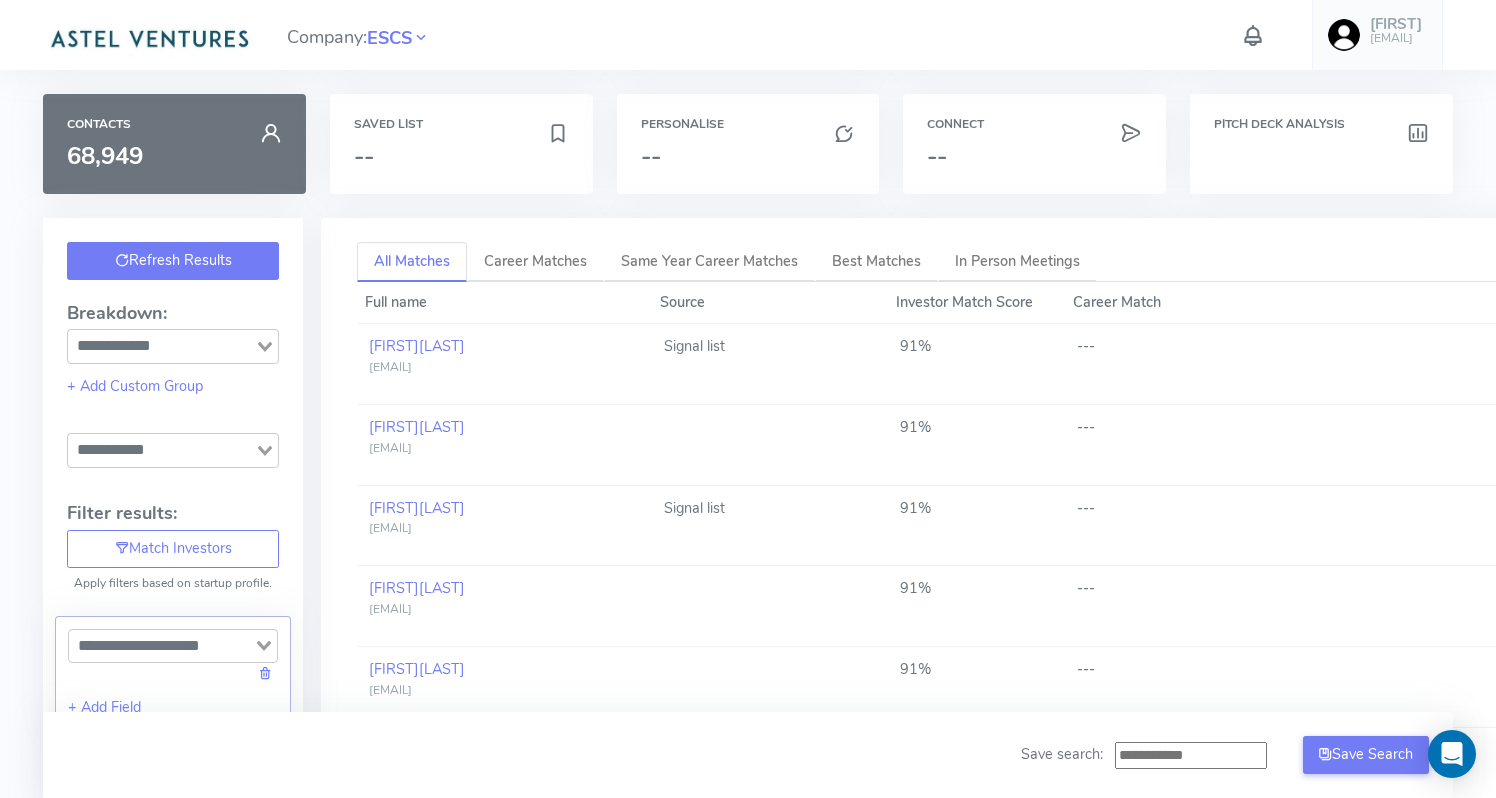 type on "**********" 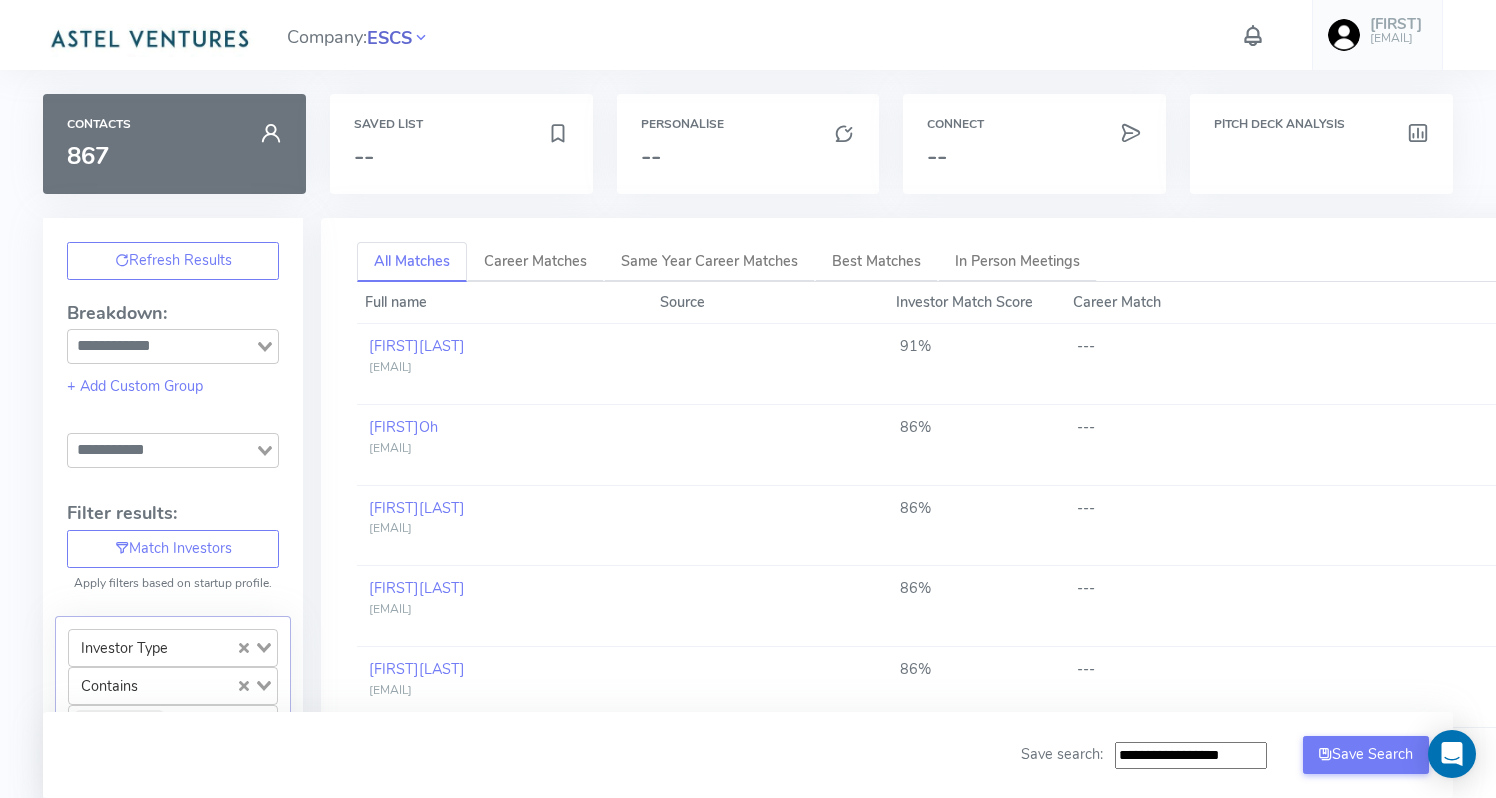 click on "ESCS" at bounding box center (389, 38) 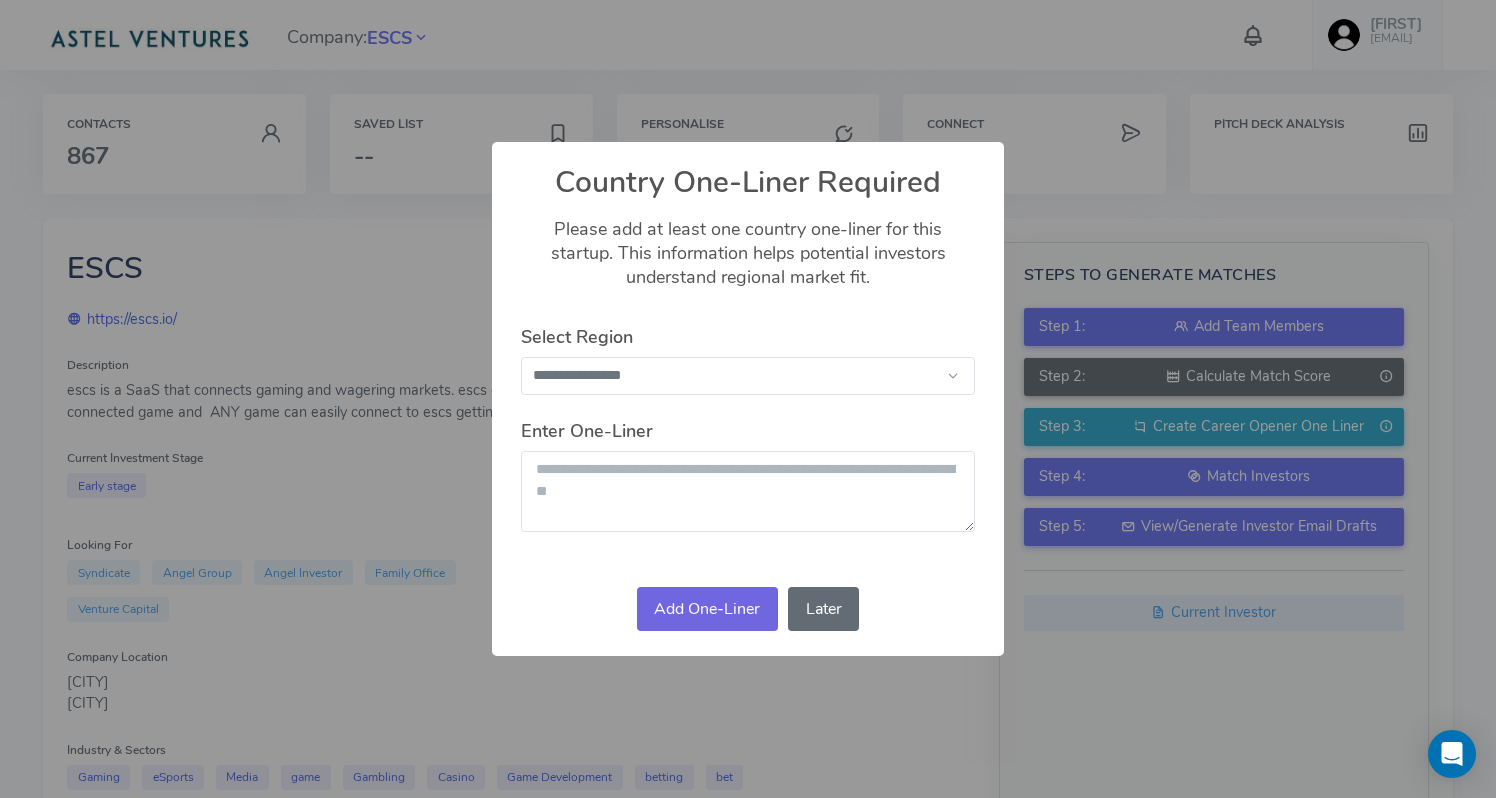 click on "Later" at bounding box center [823, 609] 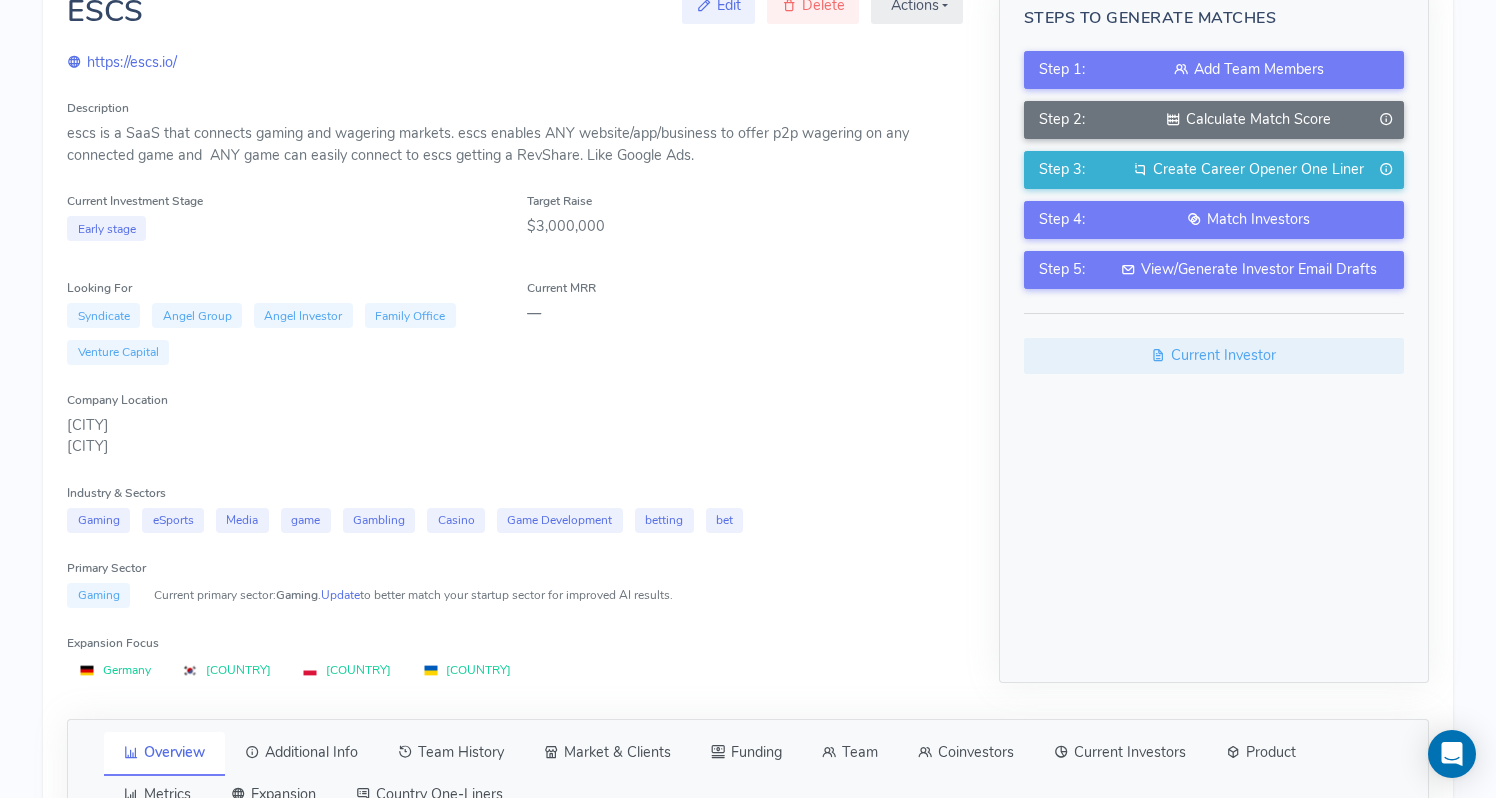scroll, scrollTop: 0, scrollLeft: 0, axis: both 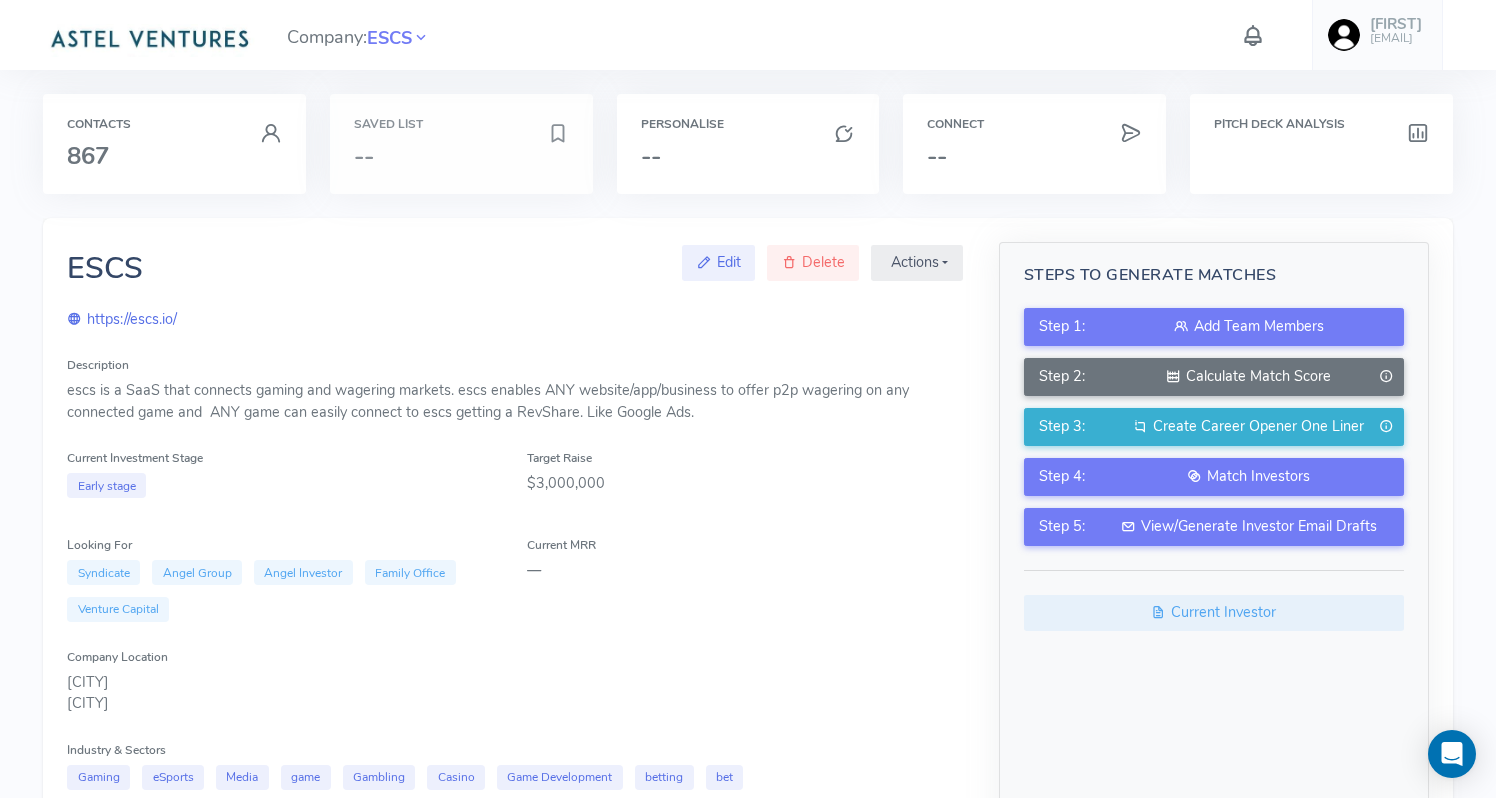 click on "--" at bounding box center (450, 156) 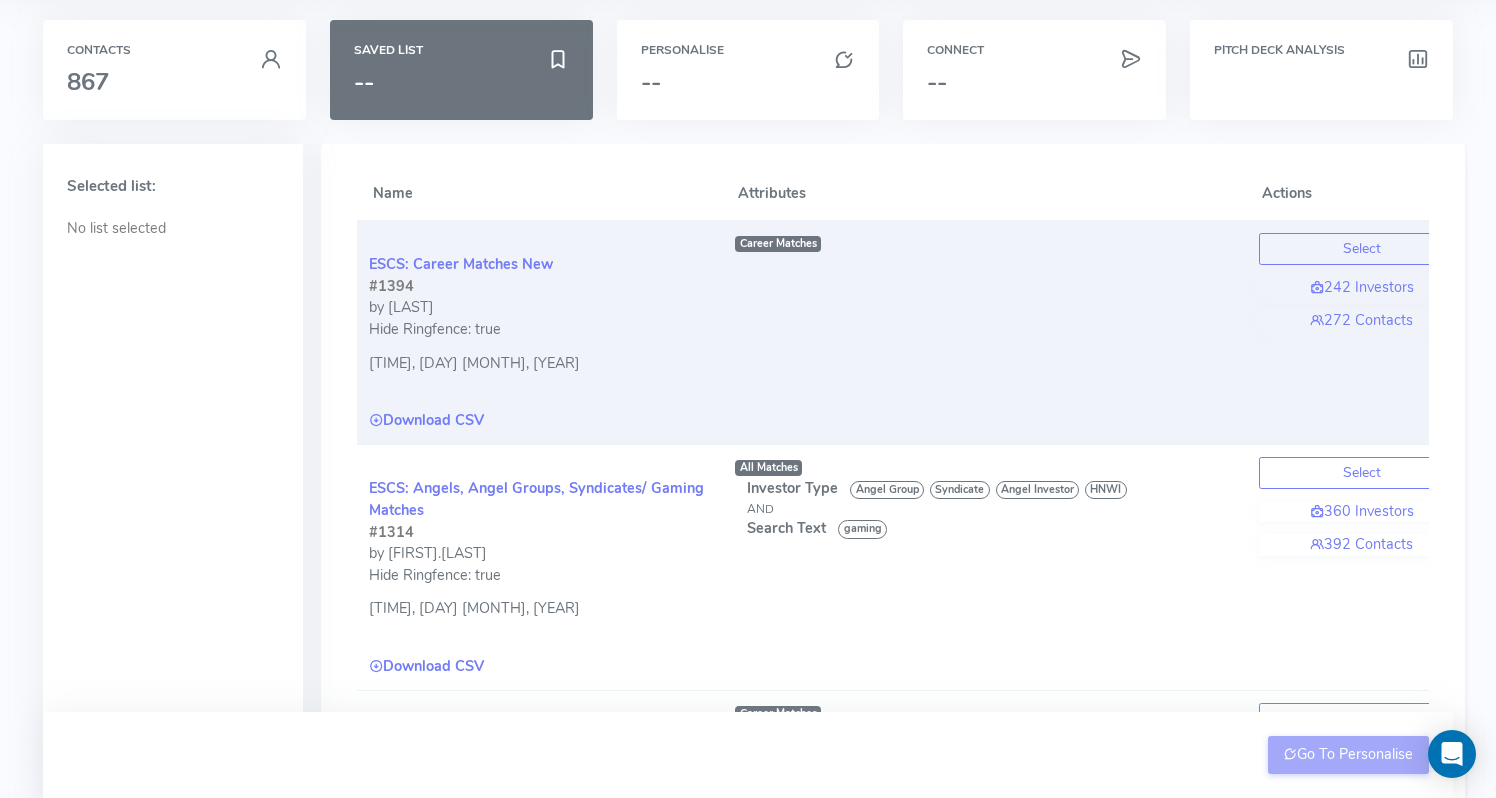 scroll, scrollTop: 67, scrollLeft: 0, axis: vertical 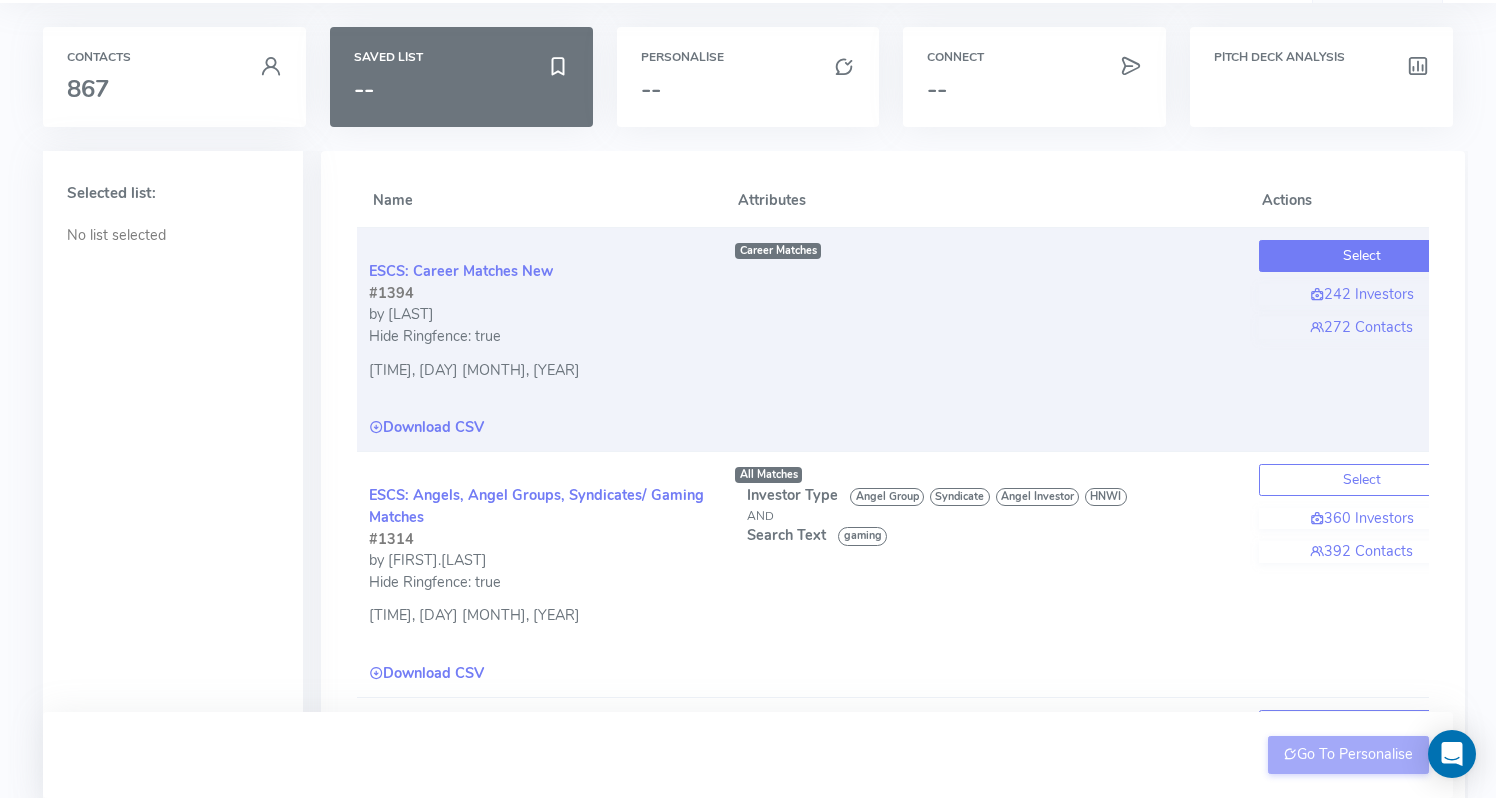 click on "Select" at bounding box center [1362, 256] 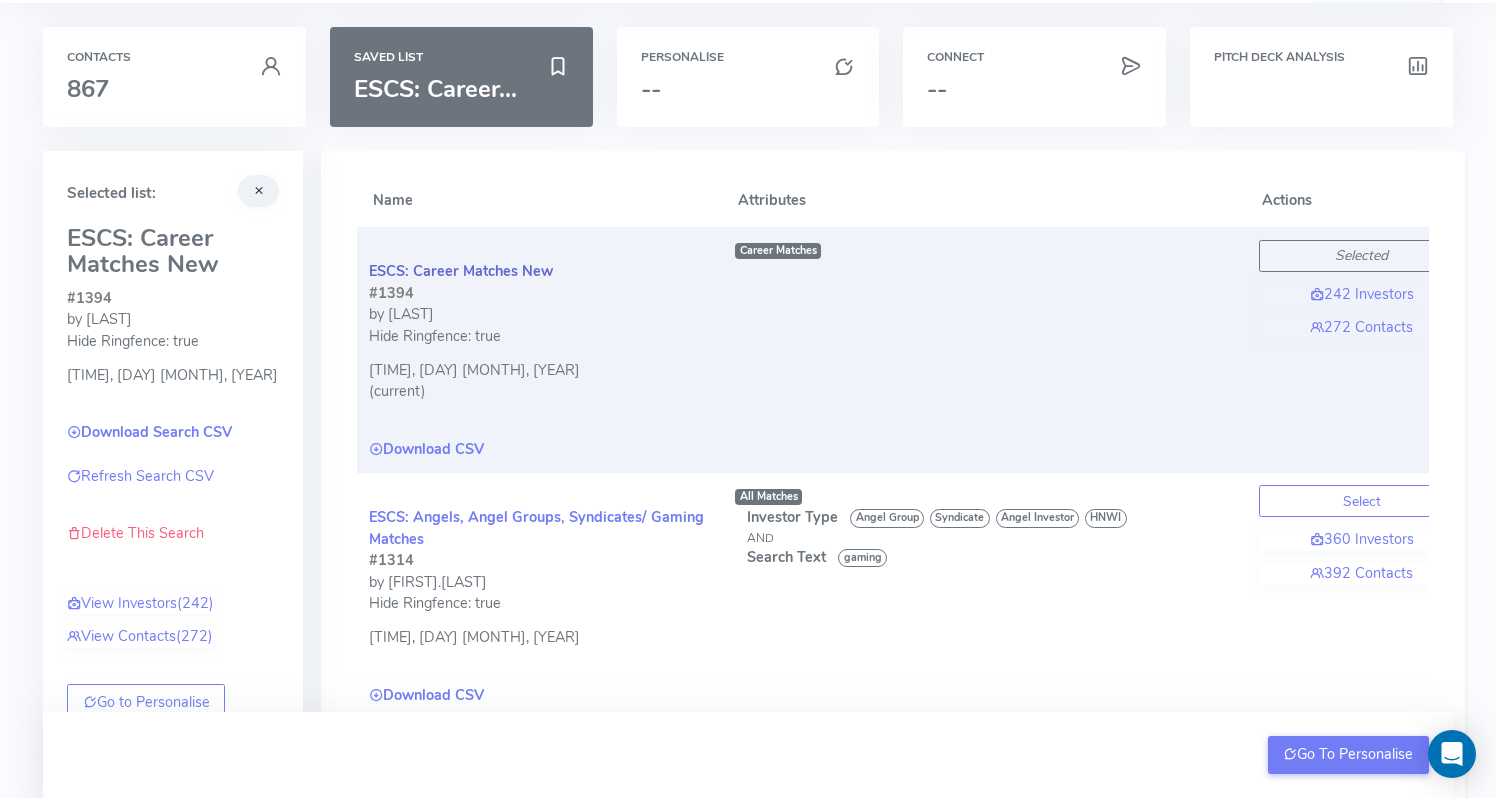 click on "ESCS: Career Matches New" at bounding box center [461, 271] 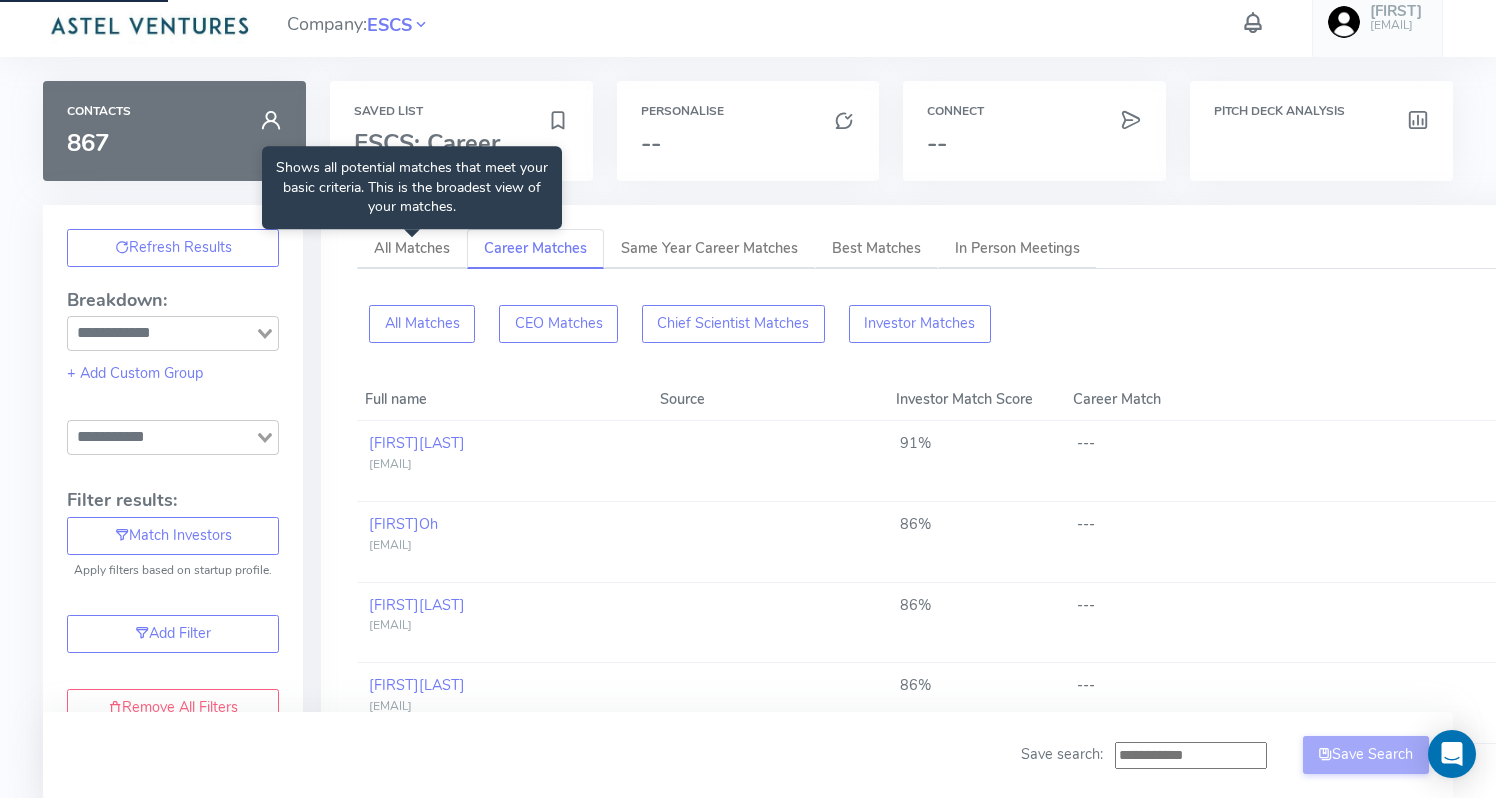 scroll, scrollTop: 0, scrollLeft: 0, axis: both 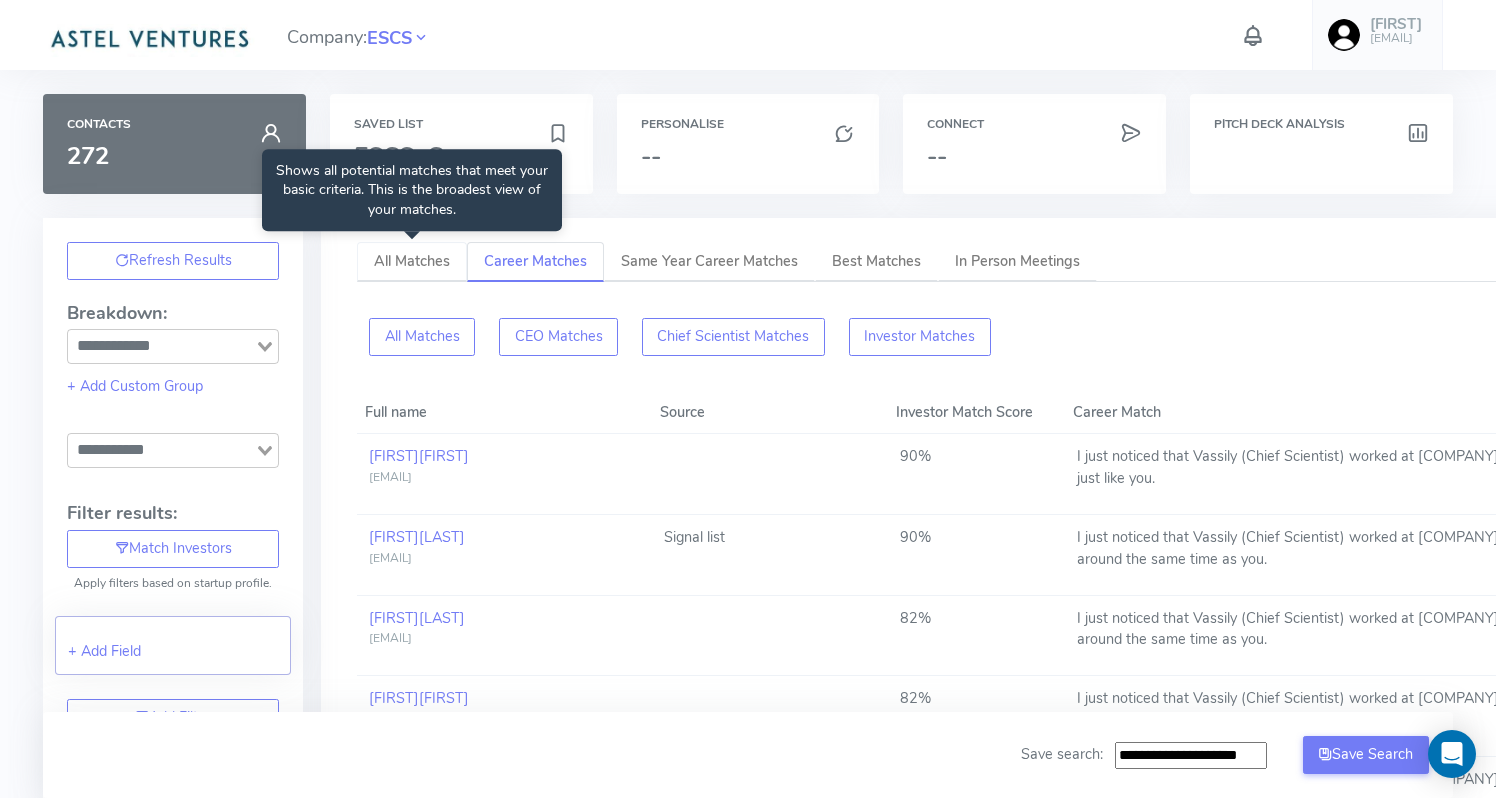 click on "All Matches" at bounding box center (412, 262) 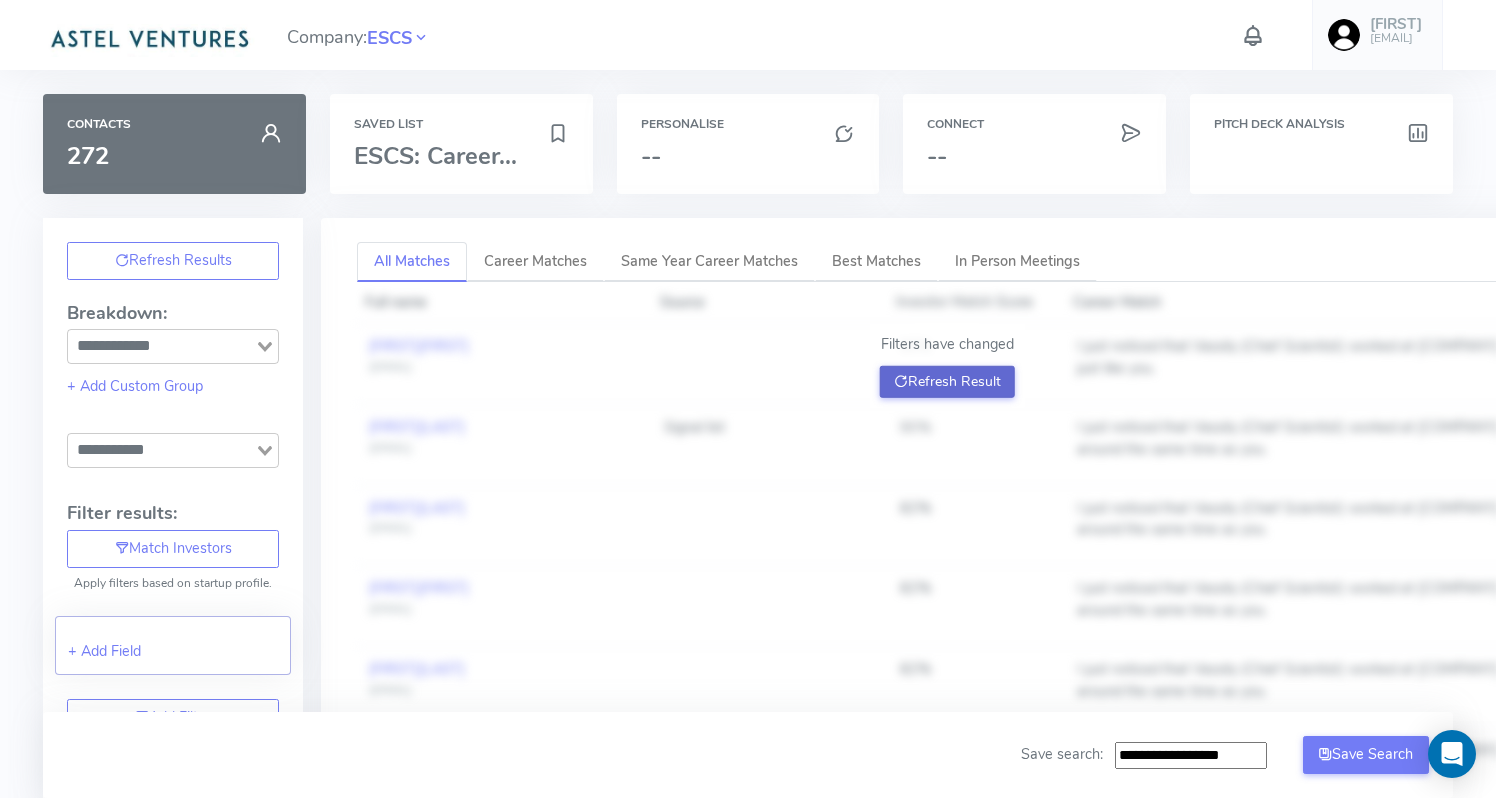 click on "Refresh Result" 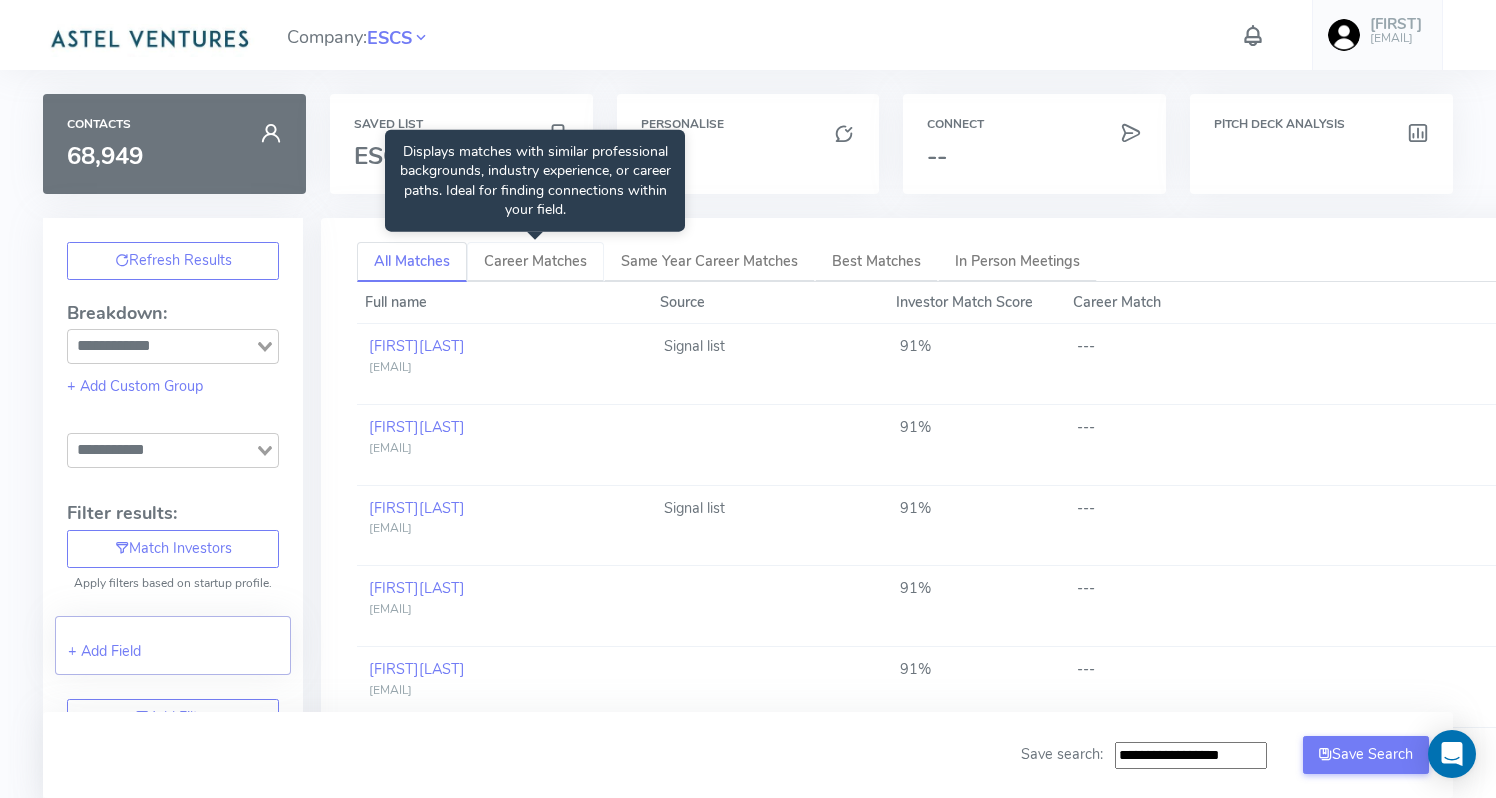click on "Career Matches" at bounding box center (535, 262) 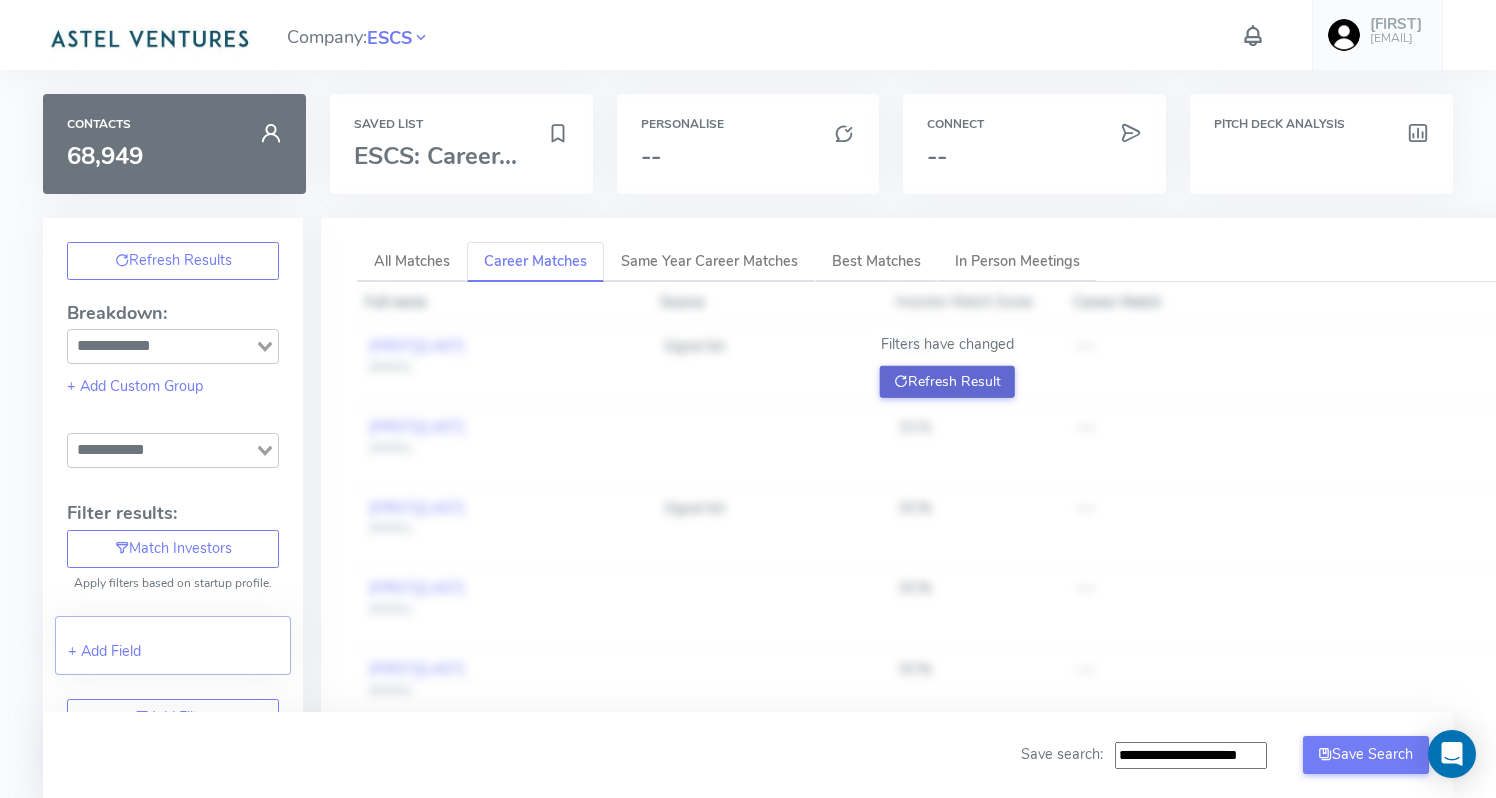 click on "Refresh Result" 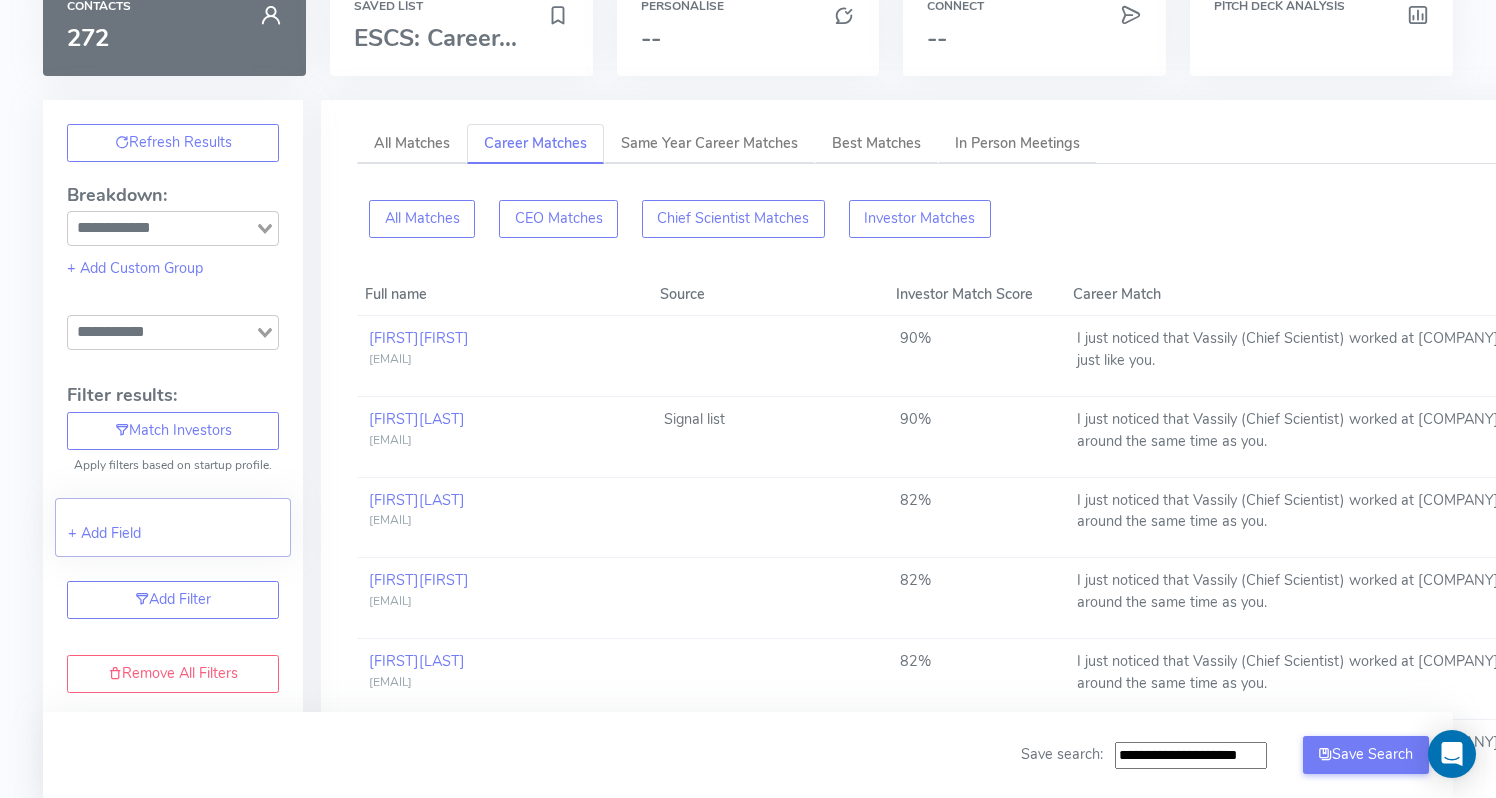 scroll, scrollTop: 0, scrollLeft: 0, axis: both 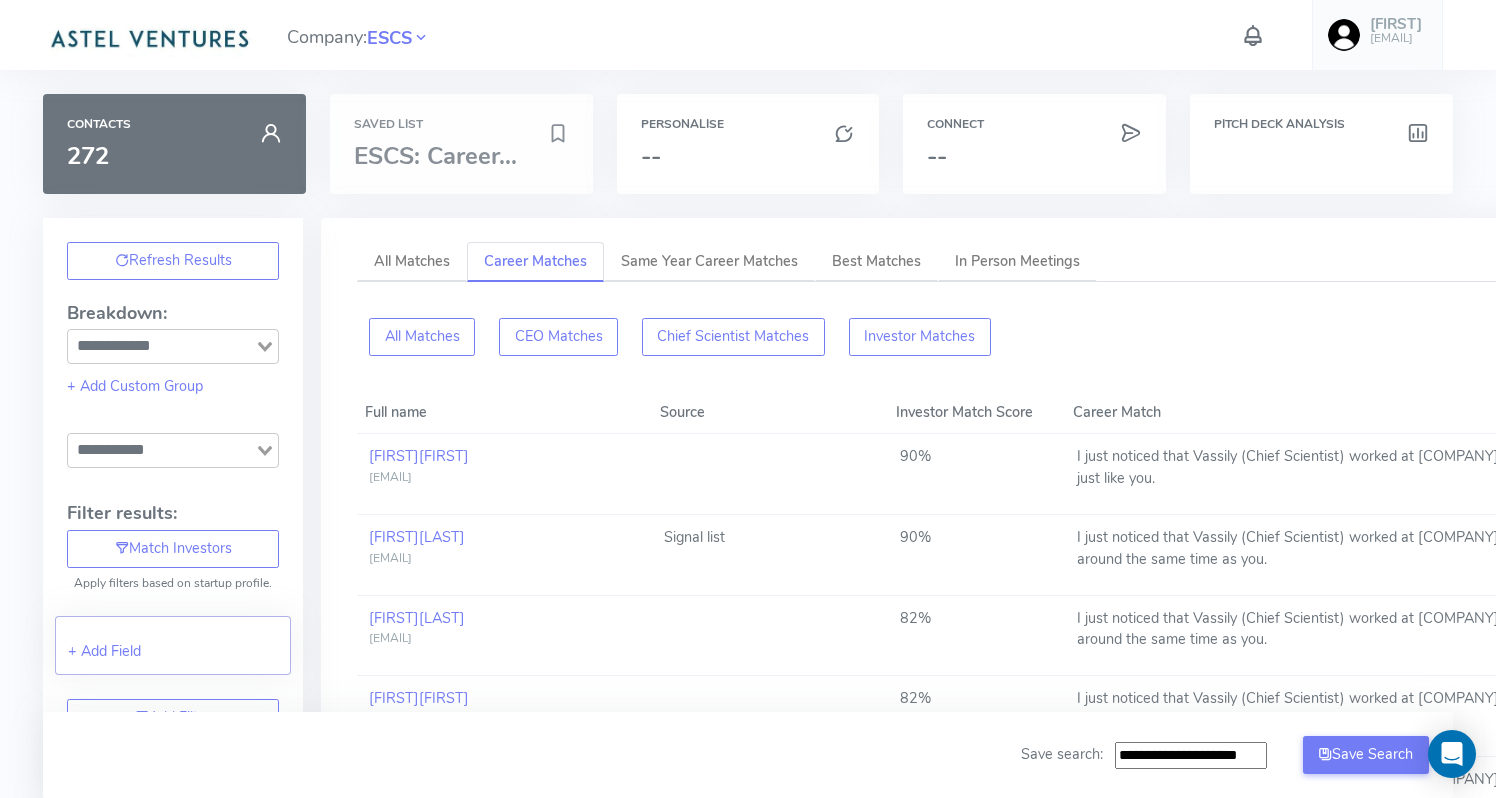 click on "Saved List" at bounding box center (461, 124) 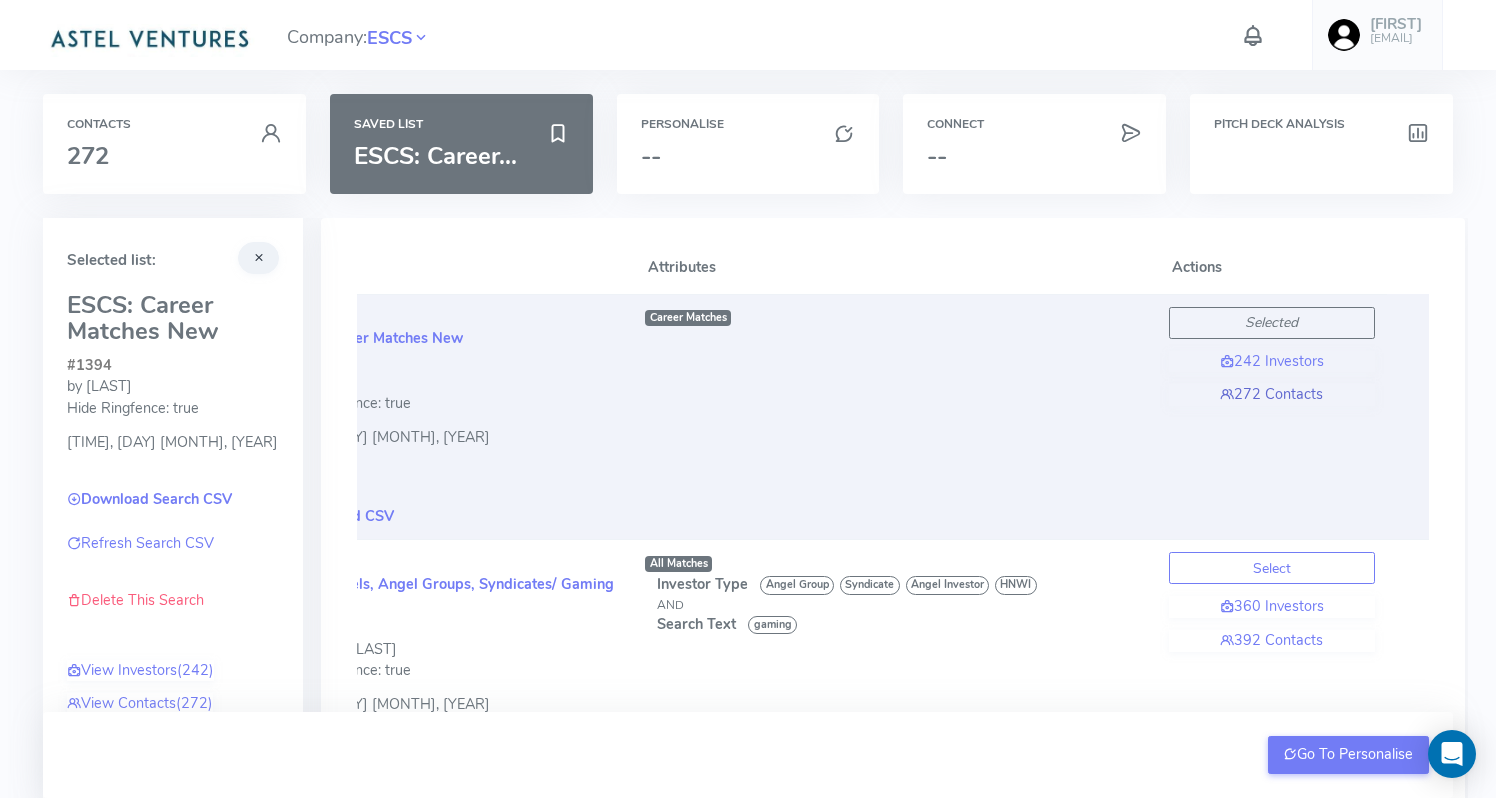 scroll, scrollTop: 0, scrollLeft: 0, axis: both 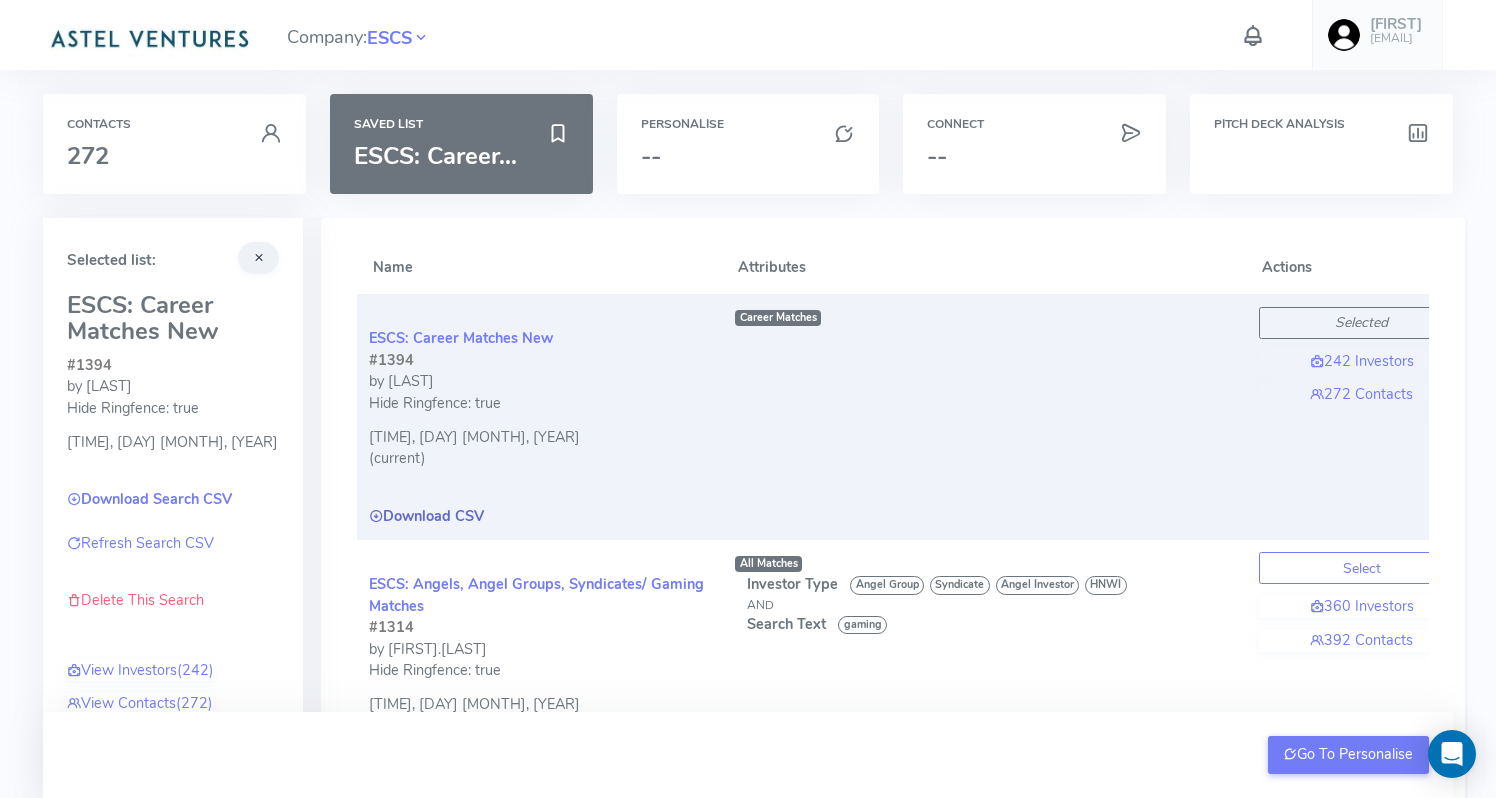 click on "Download CSV" at bounding box center (426, 516) 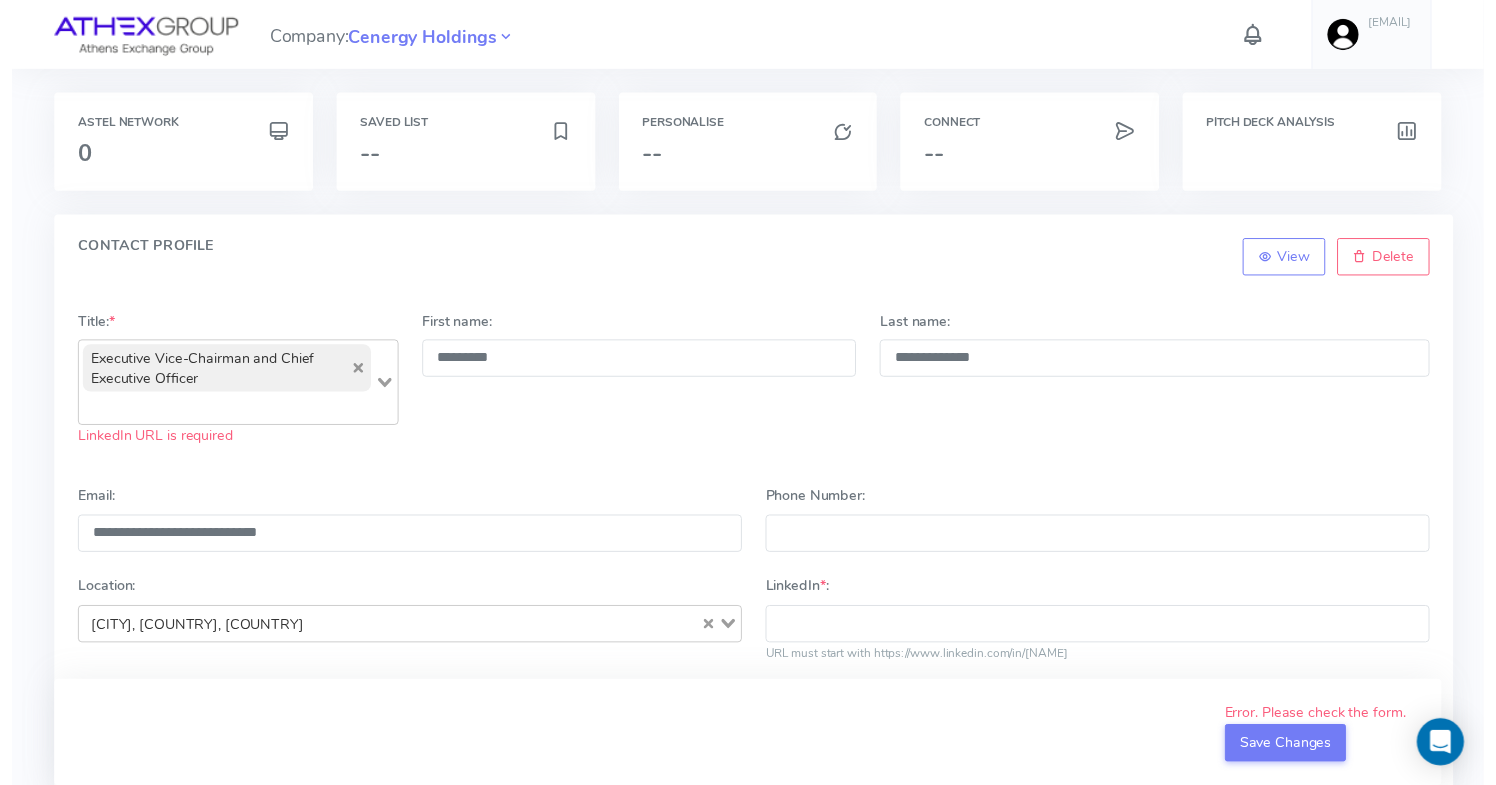 scroll, scrollTop: 0, scrollLeft: 0, axis: both 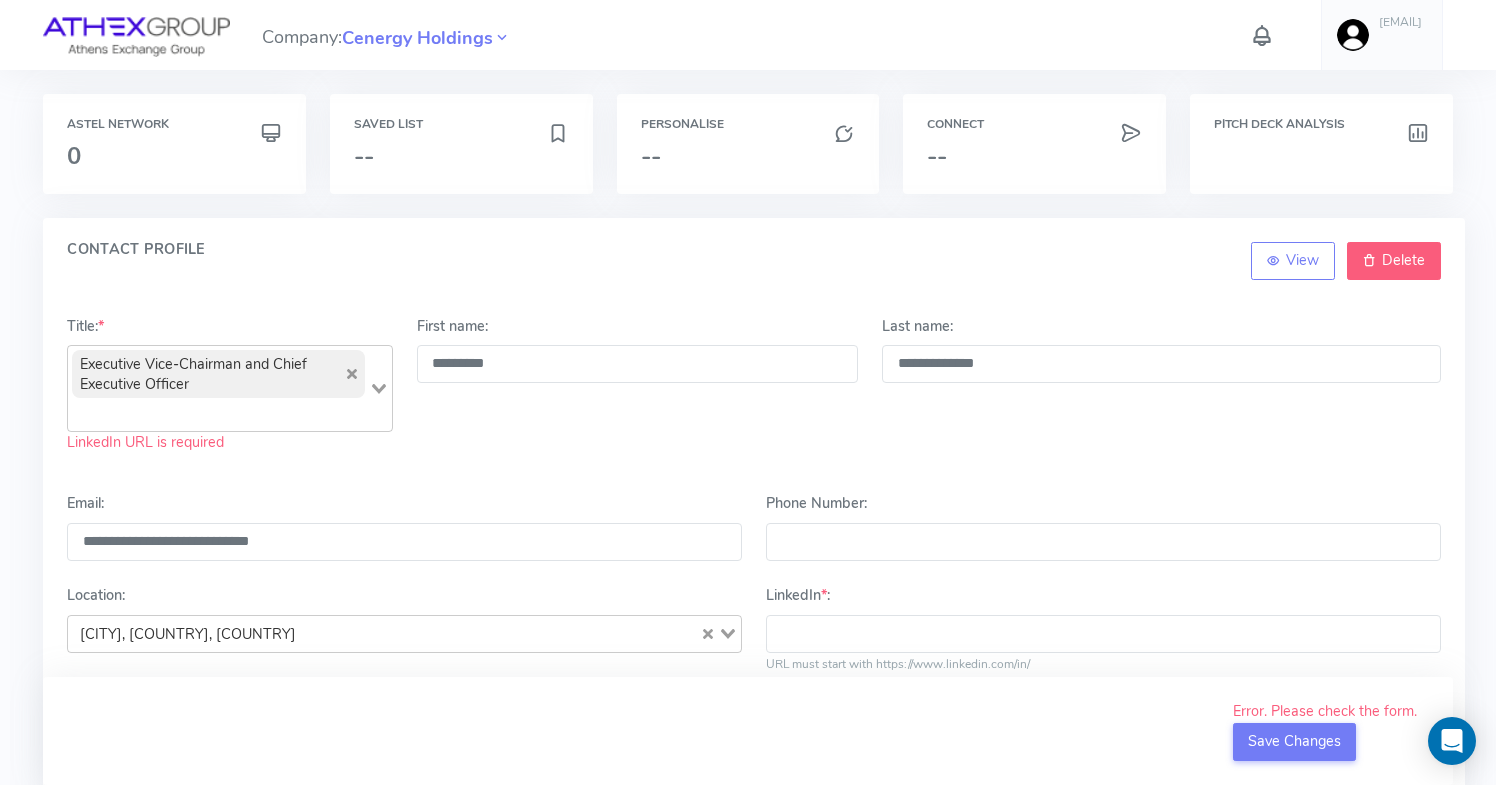click on "Delete" at bounding box center (1403, 260) 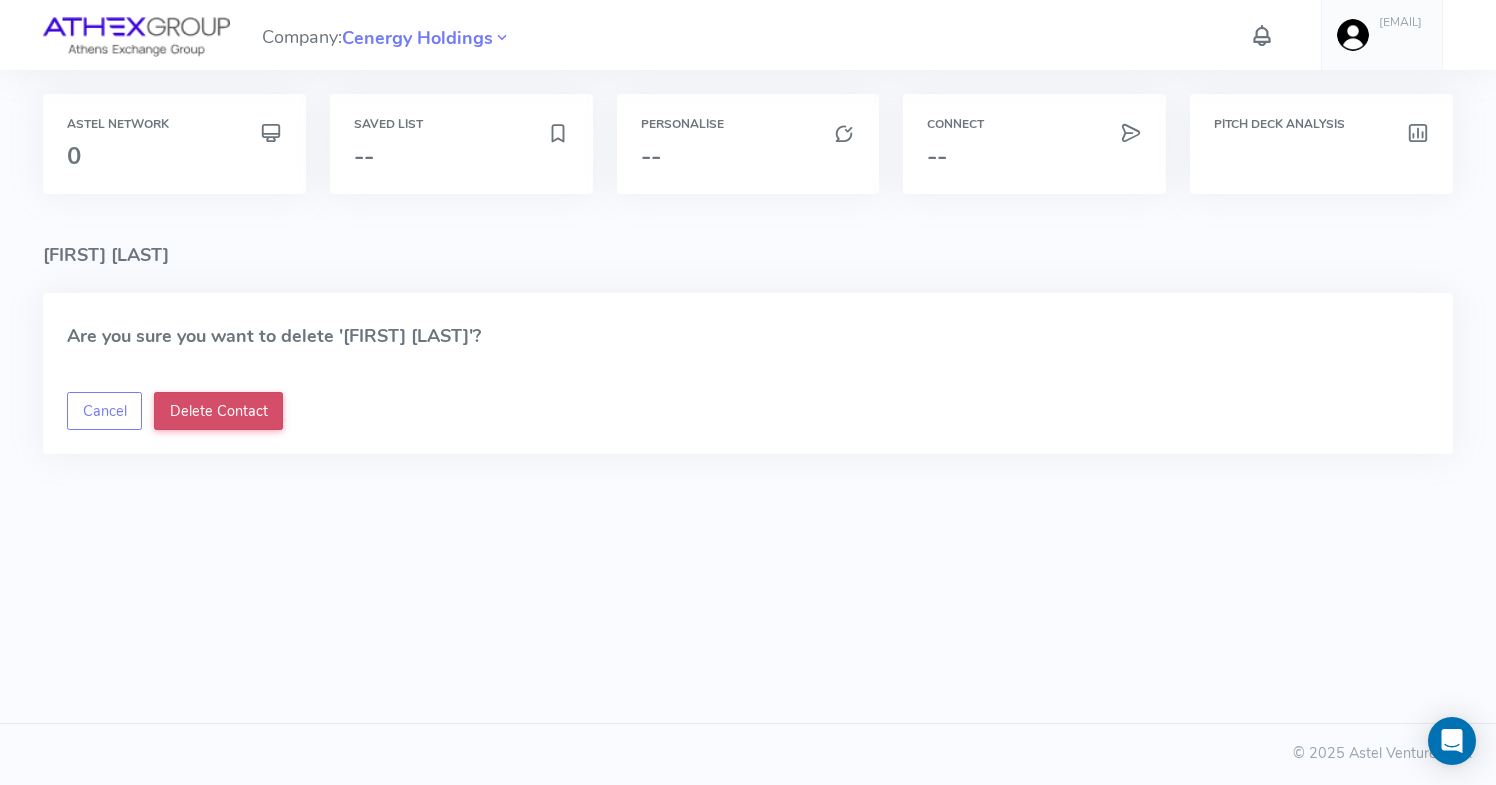 click on "Delete Contact" at bounding box center [218, 411] 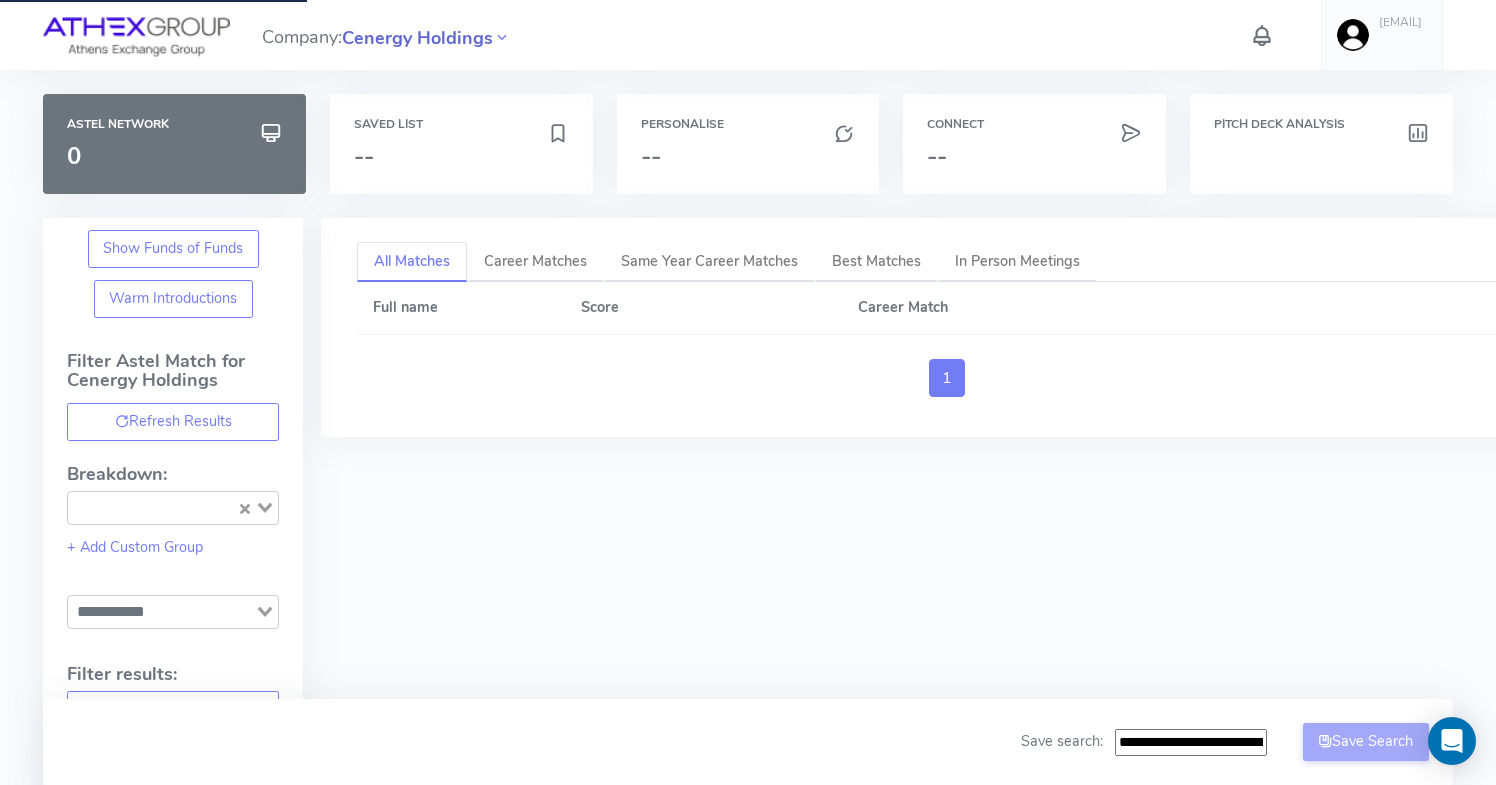 click on "Cenergy Holdings" at bounding box center [417, 38] 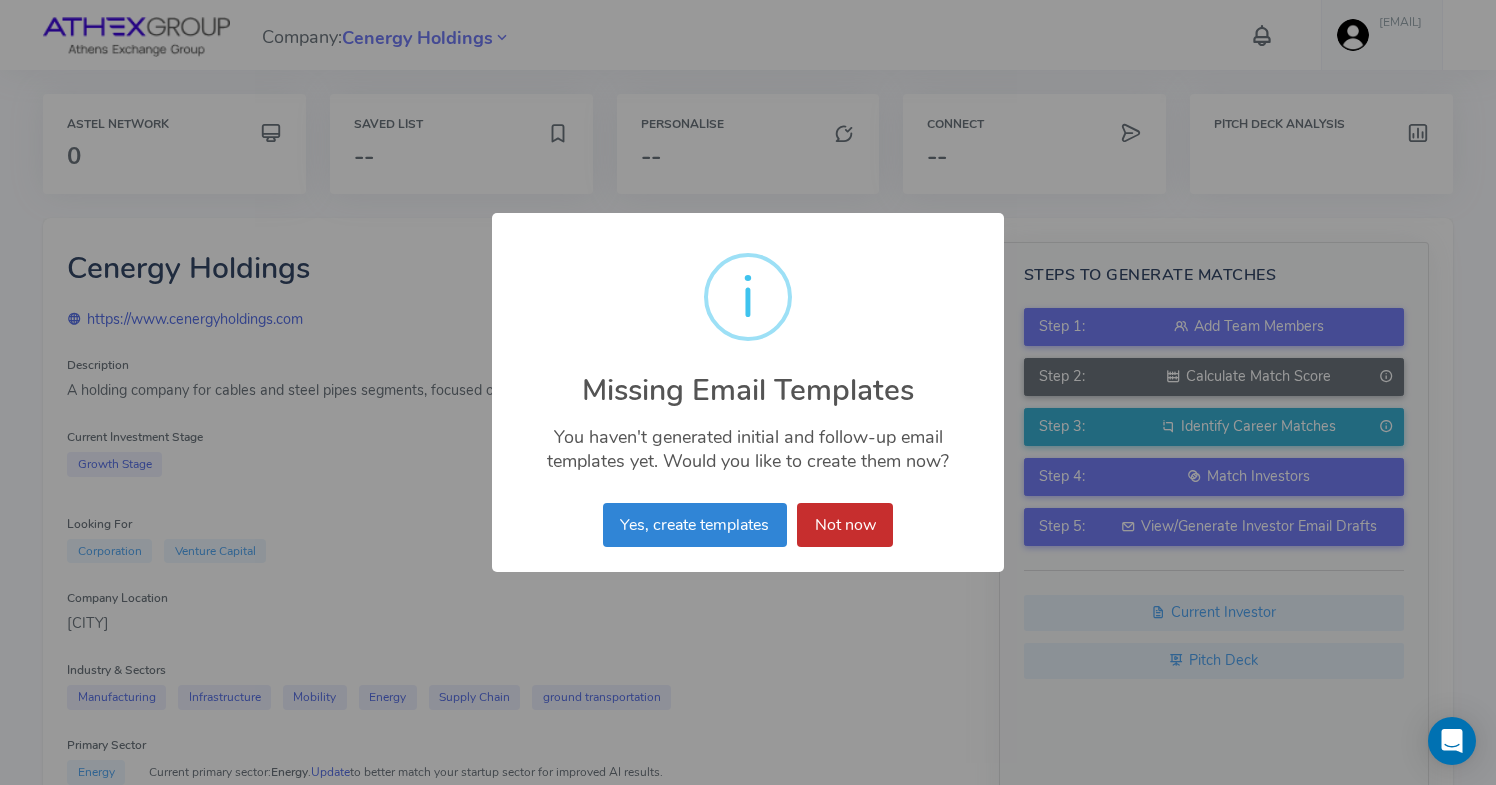 click on "Not now" at bounding box center (845, 525) 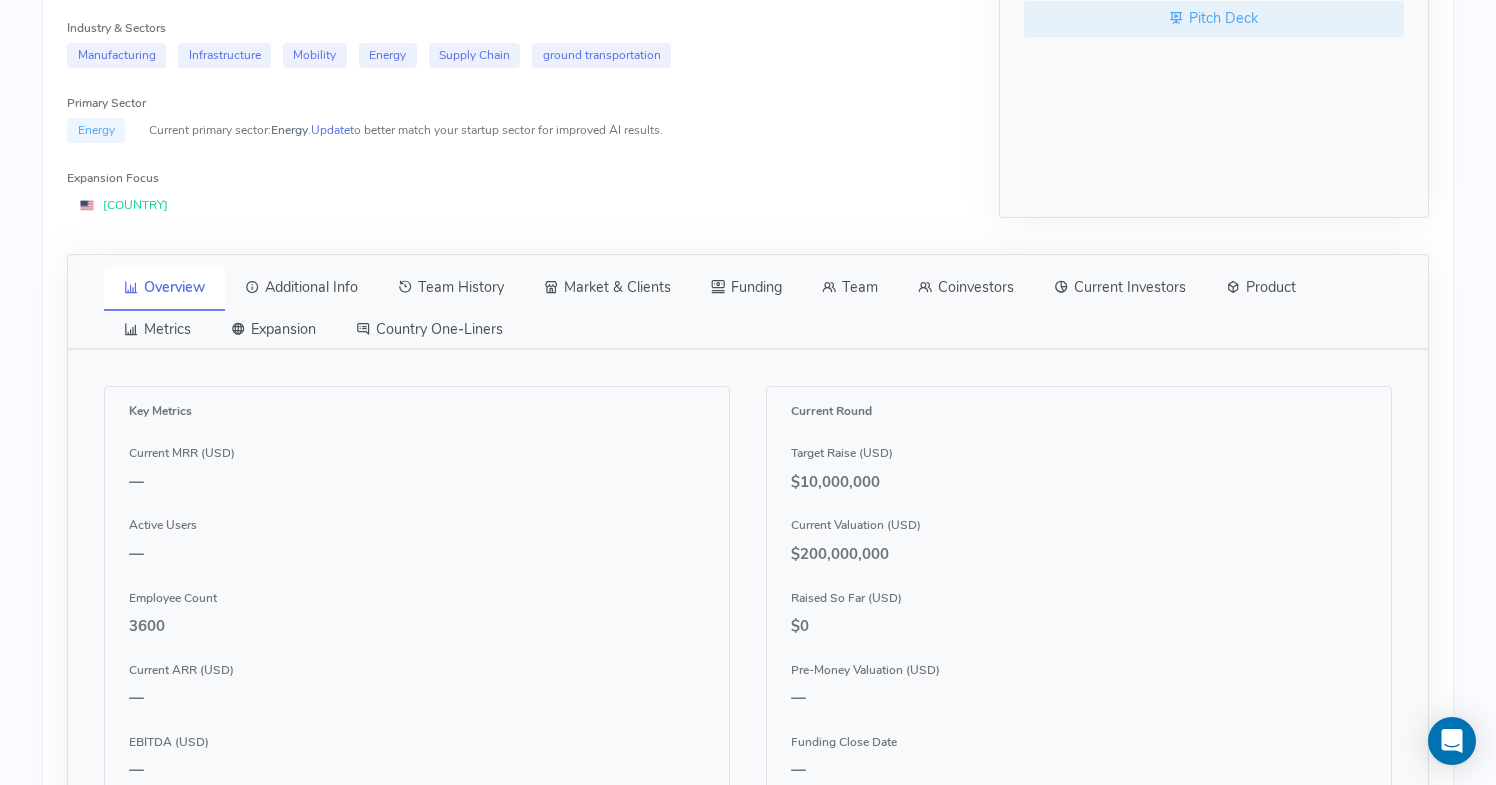 scroll, scrollTop: 659, scrollLeft: 0, axis: vertical 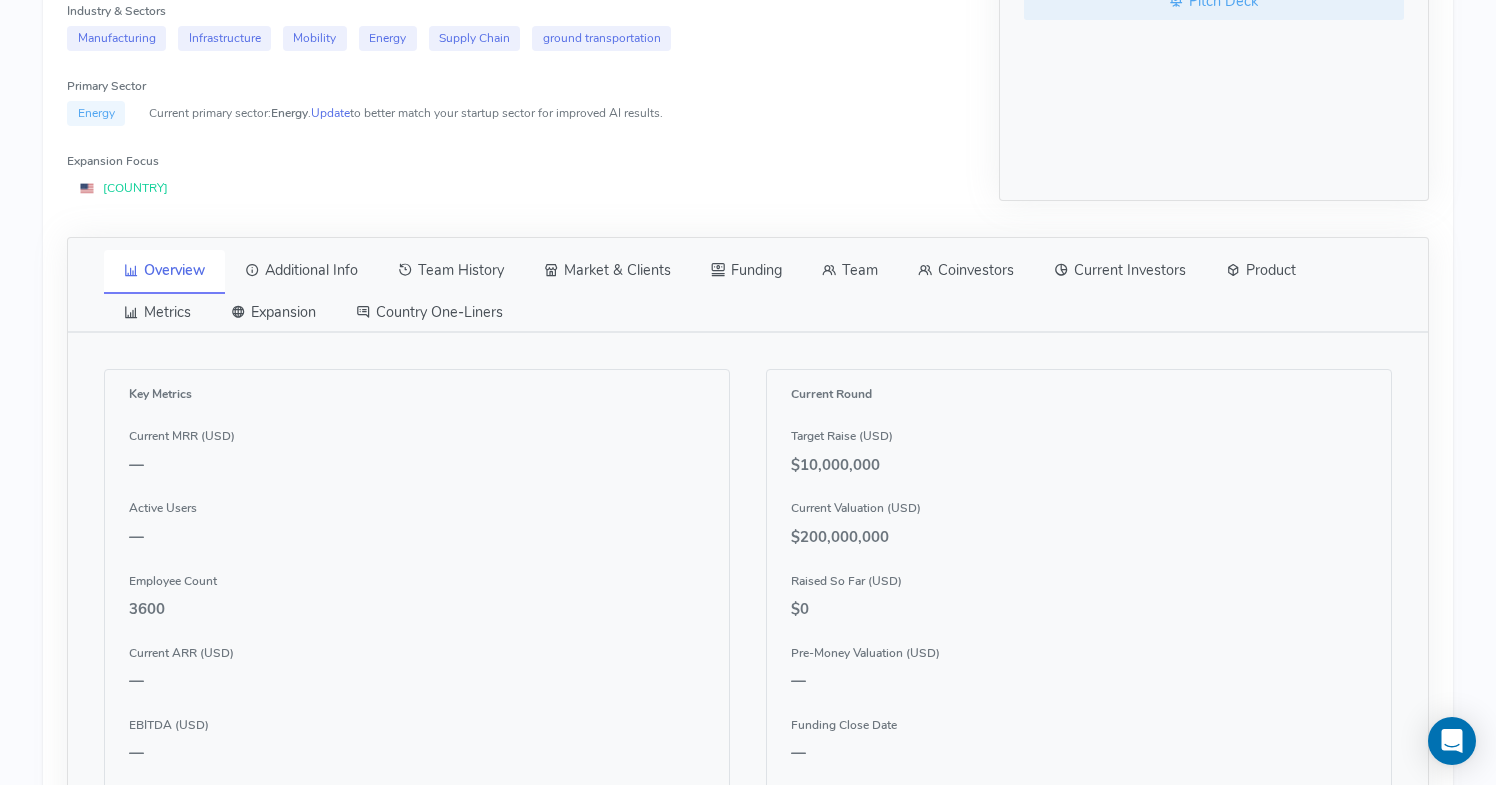 click on "Team" at bounding box center [850, 271] 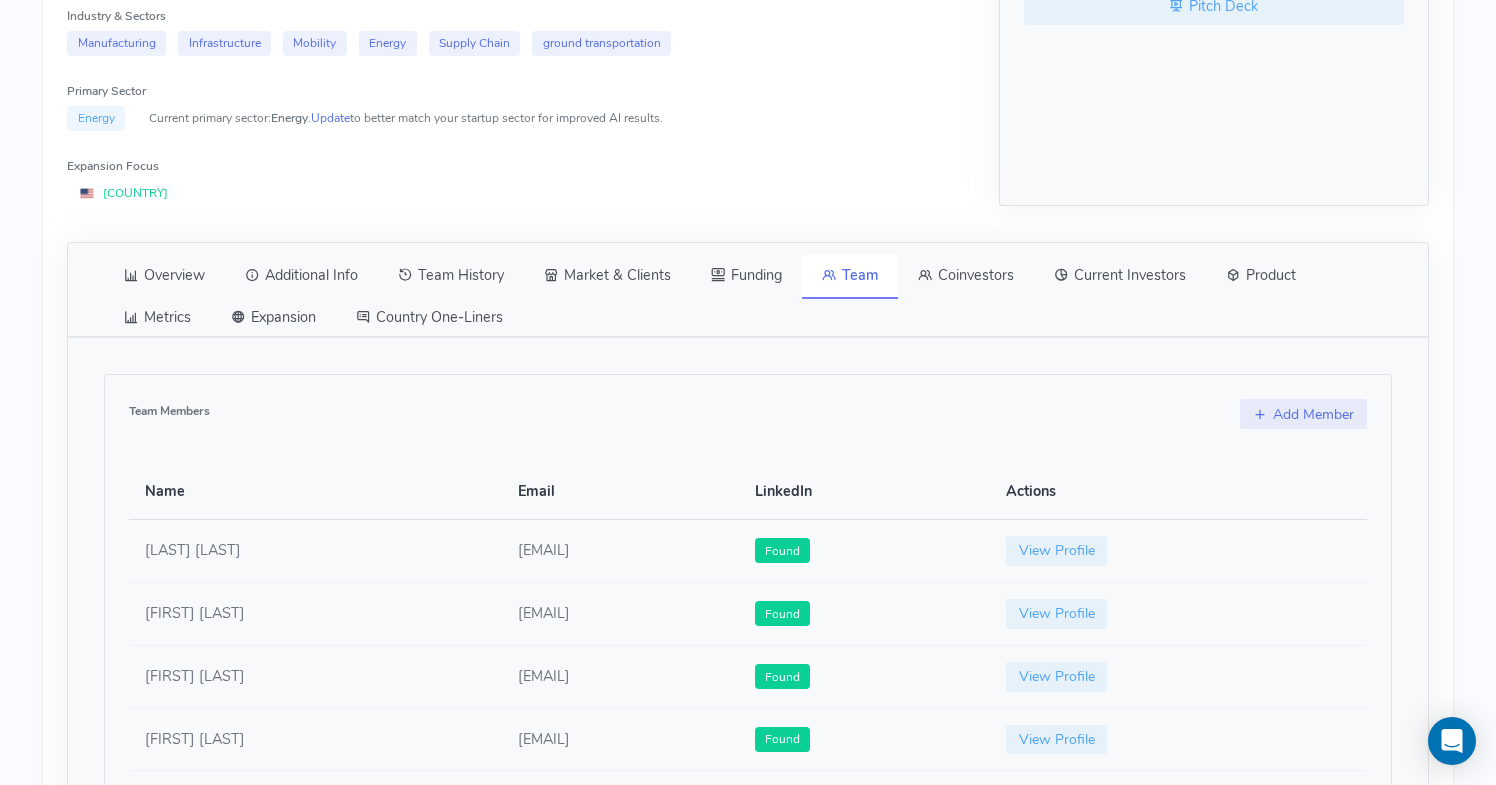 scroll, scrollTop: 629, scrollLeft: 0, axis: vertical 